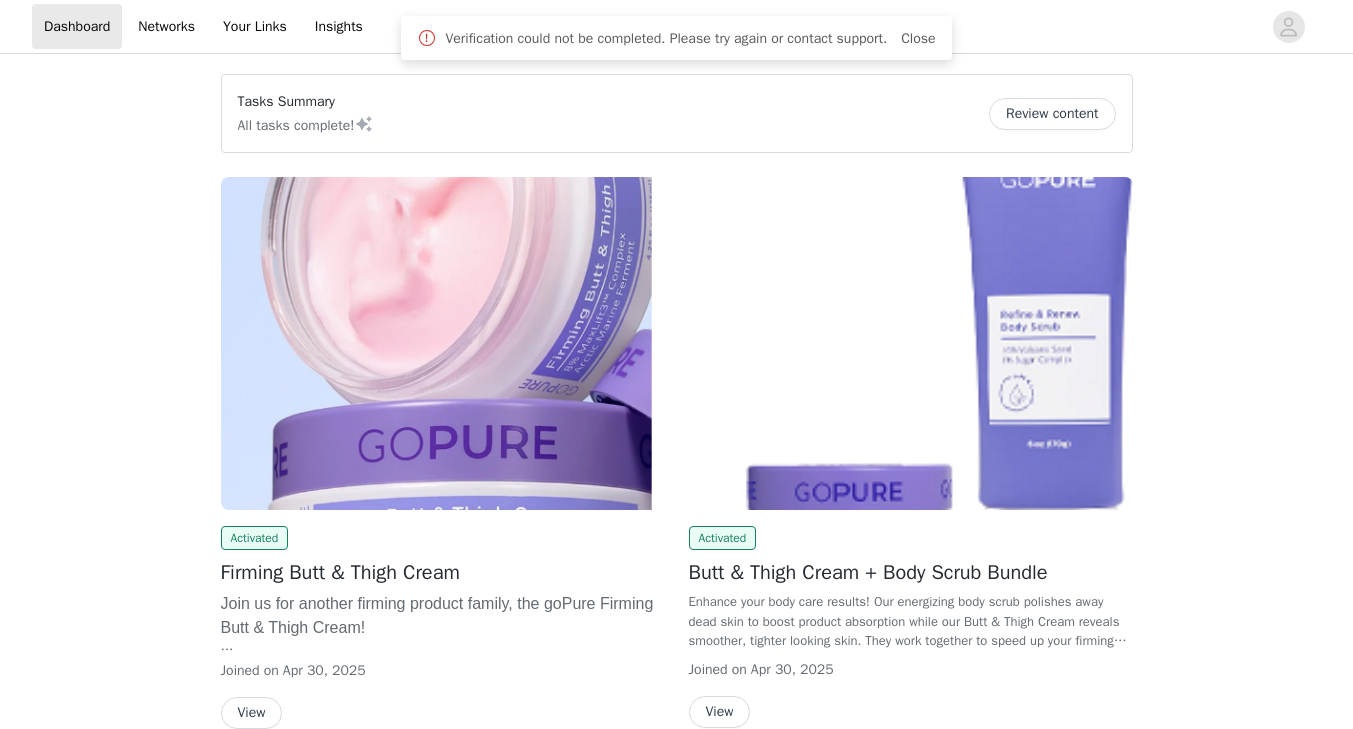 scroll, scrollTop: 0, scrollLeft: 0, axis: both 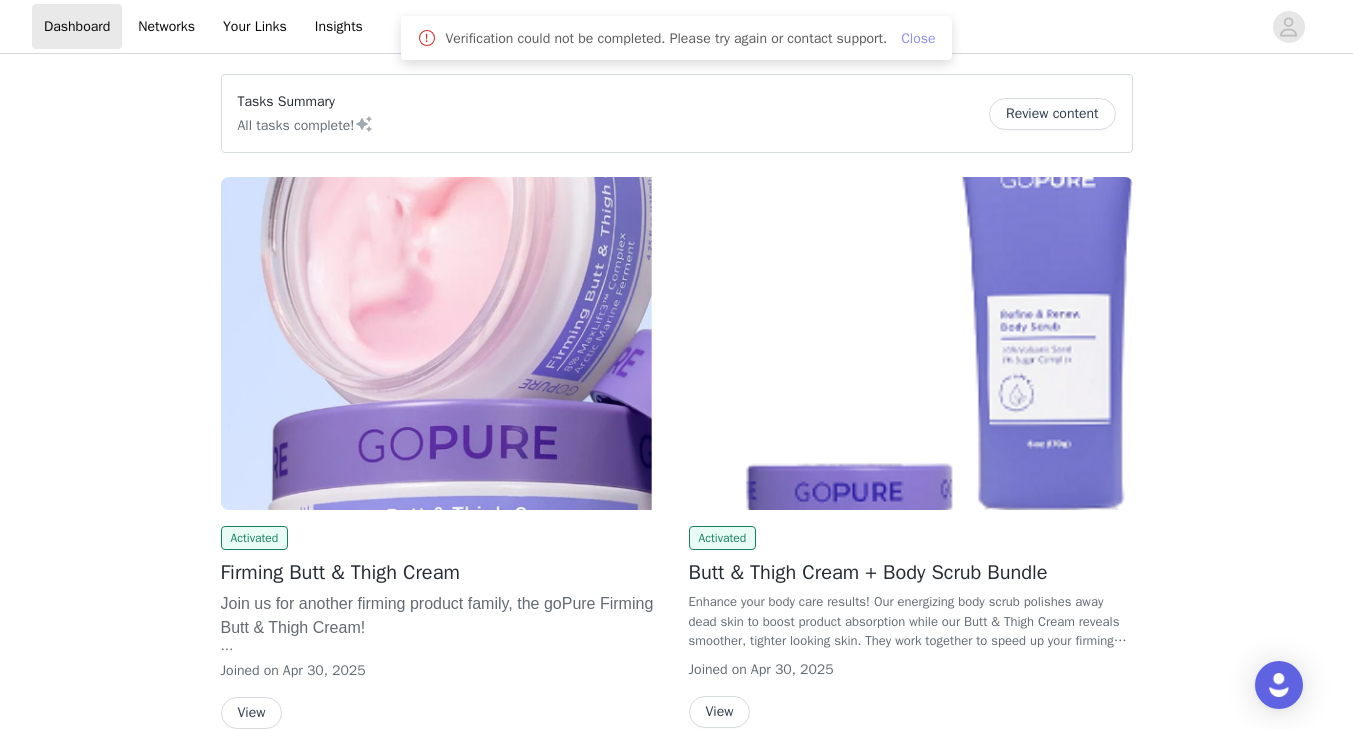 click on "Close" at bounding box center [918, 38] 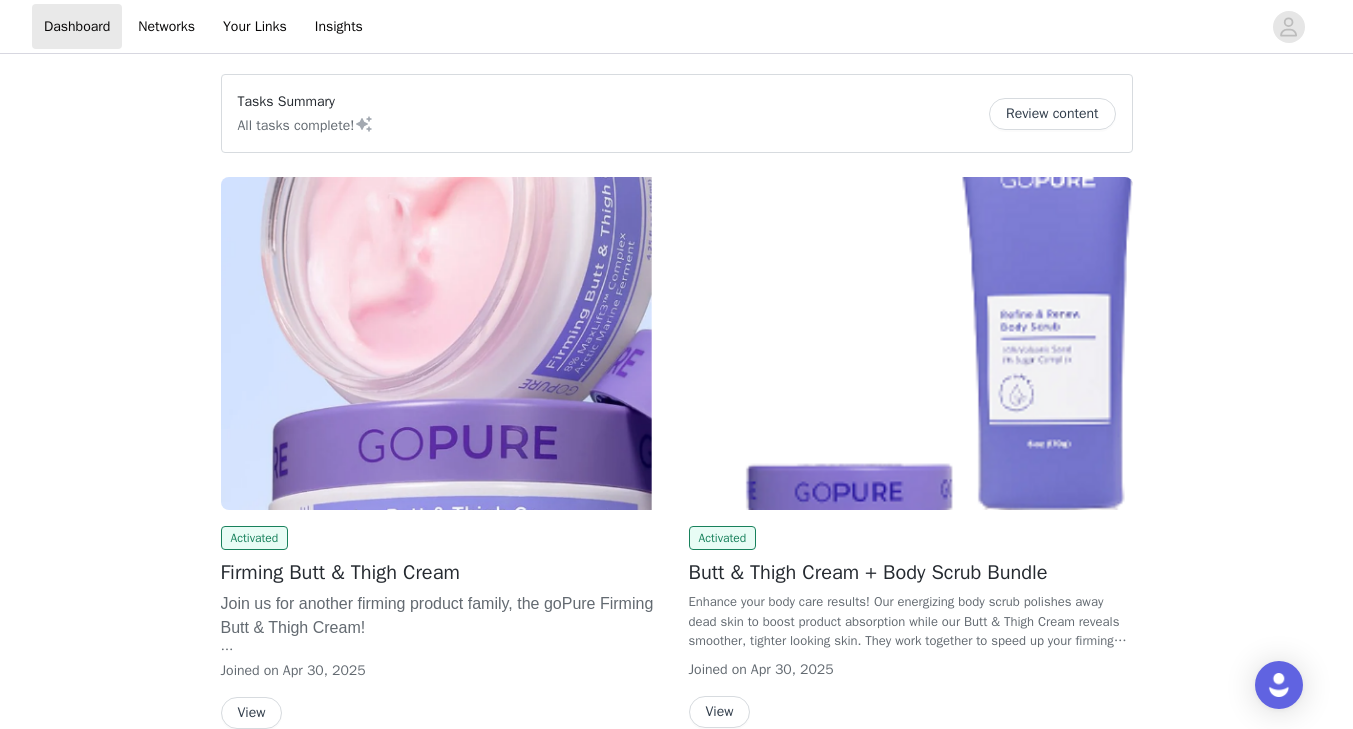 click on "Review content" at bounding box center (1052, 114) 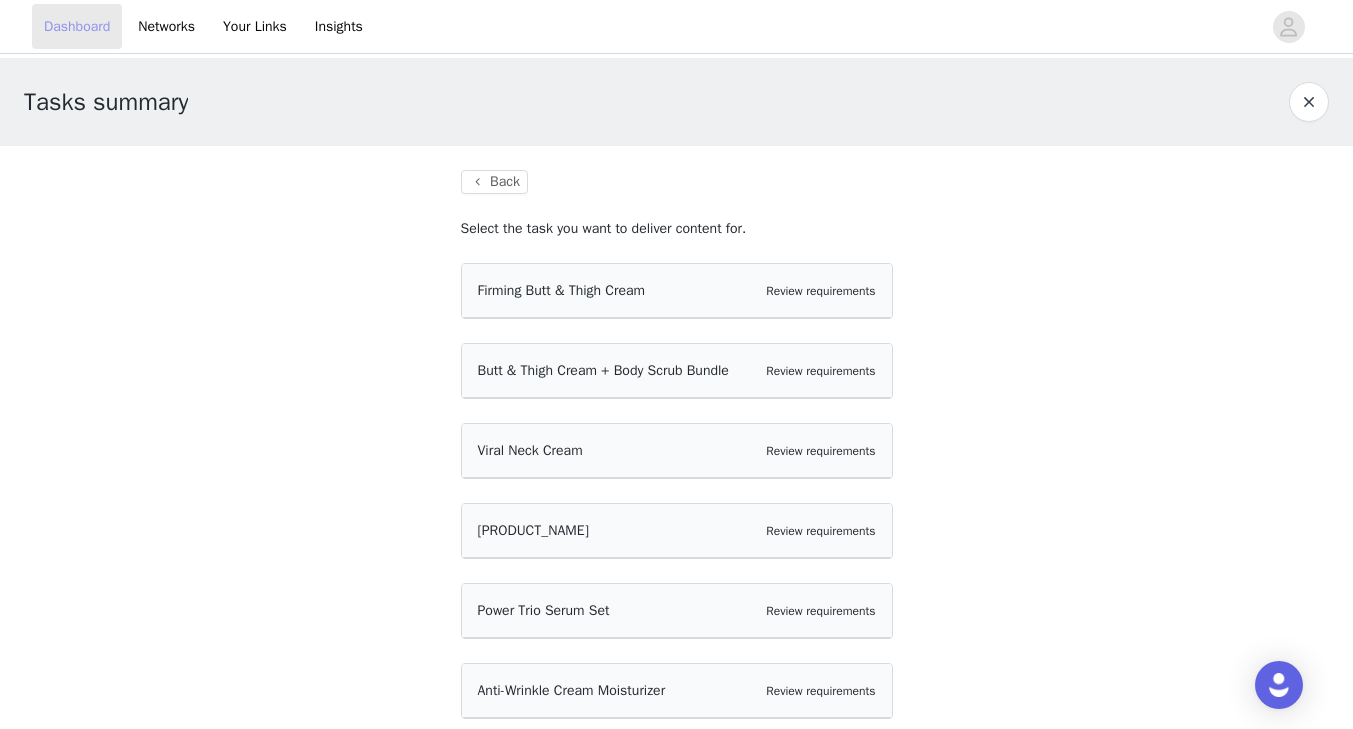 click on "Dashboard" at bounding box center (77, 26) 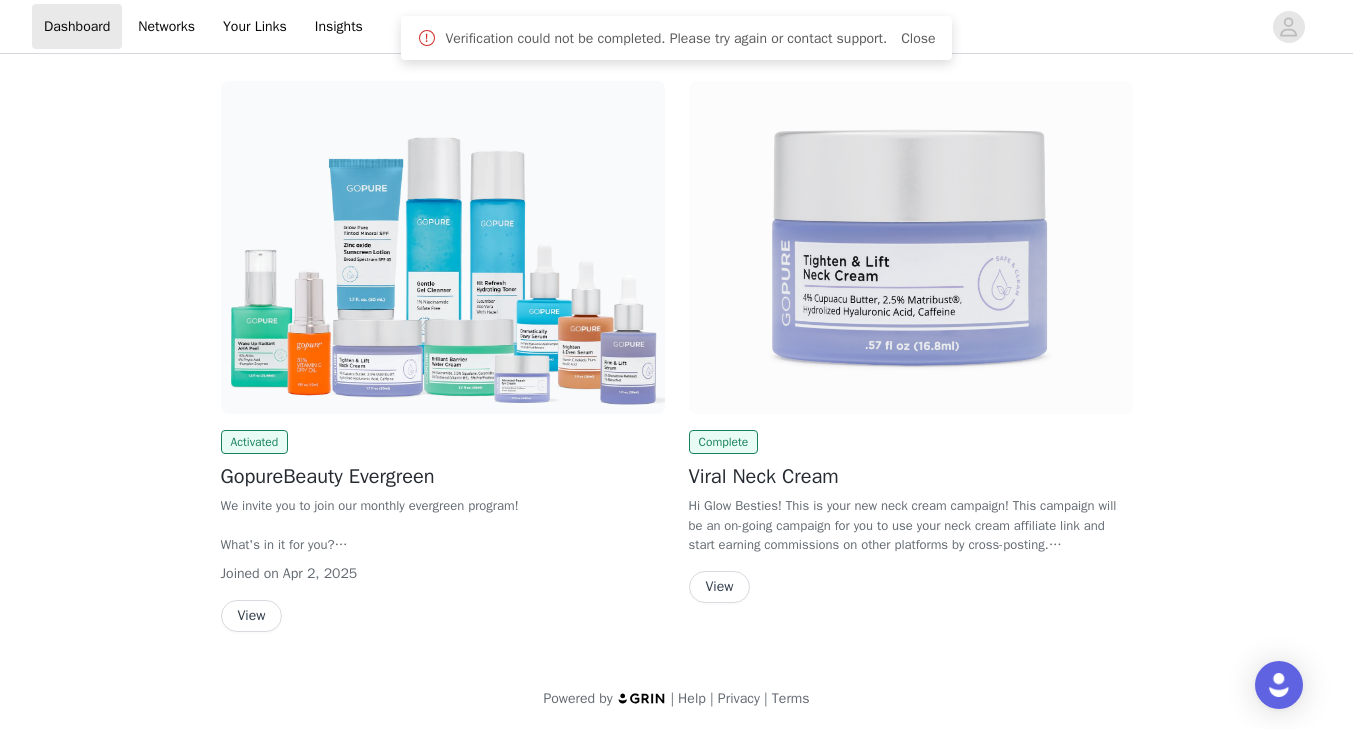 scroll, scrollTop: 1844, scrollLeft: 0, axis: vertical 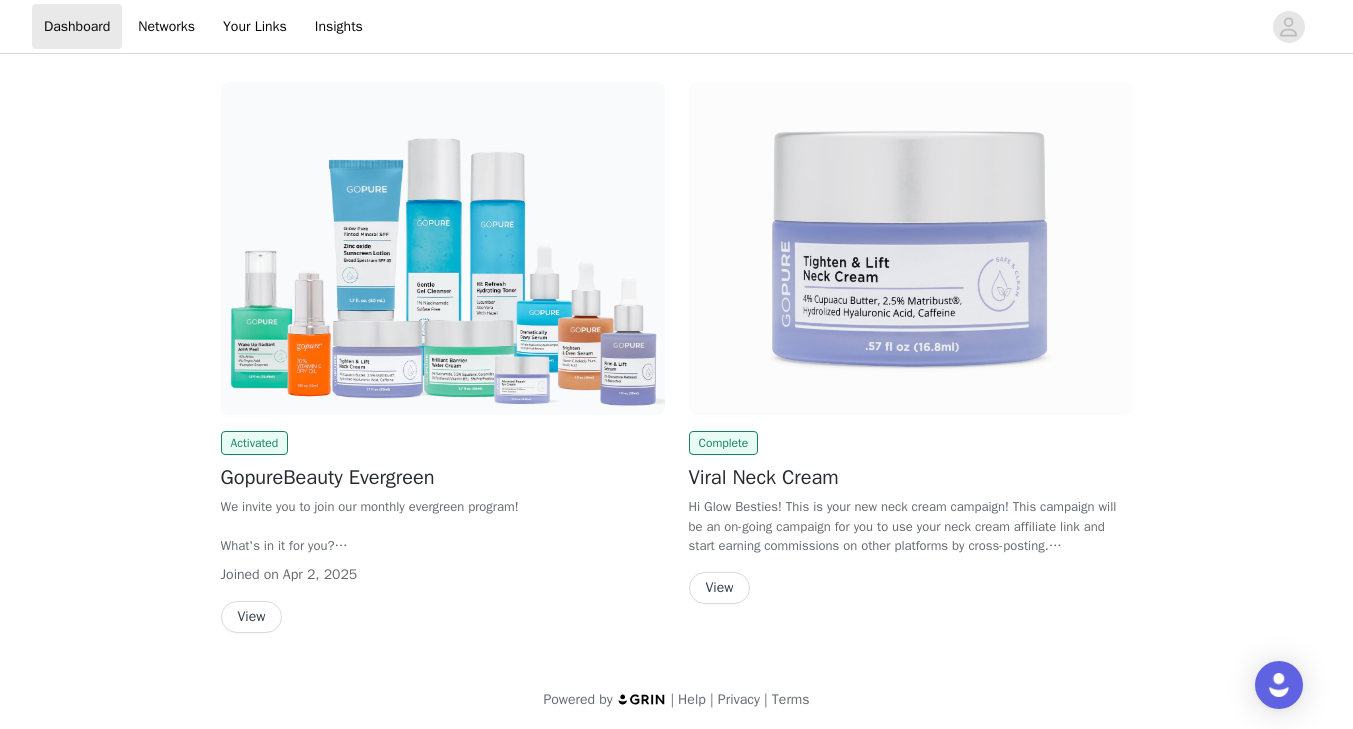 click on "View" at bounding box center [252, 617] 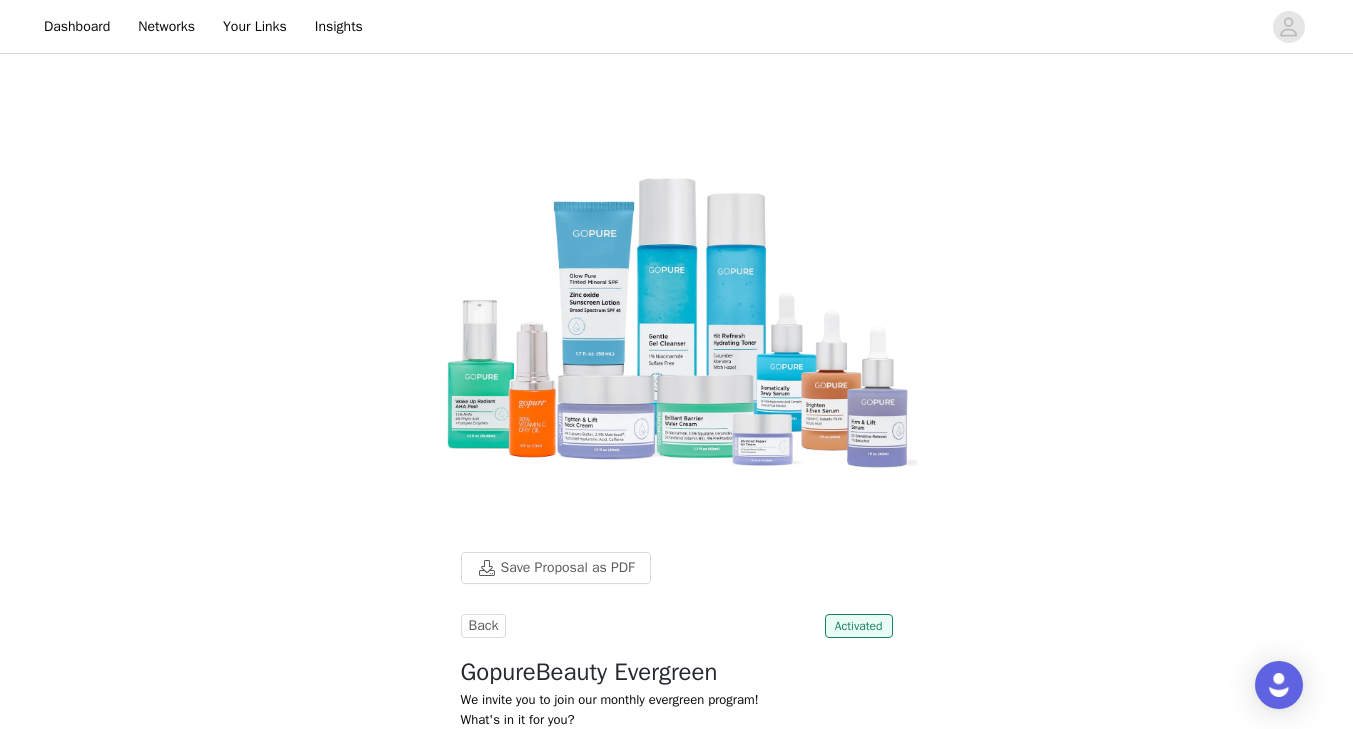 scroll, scrollTop: 0, scrollLeft: 0, axis: both 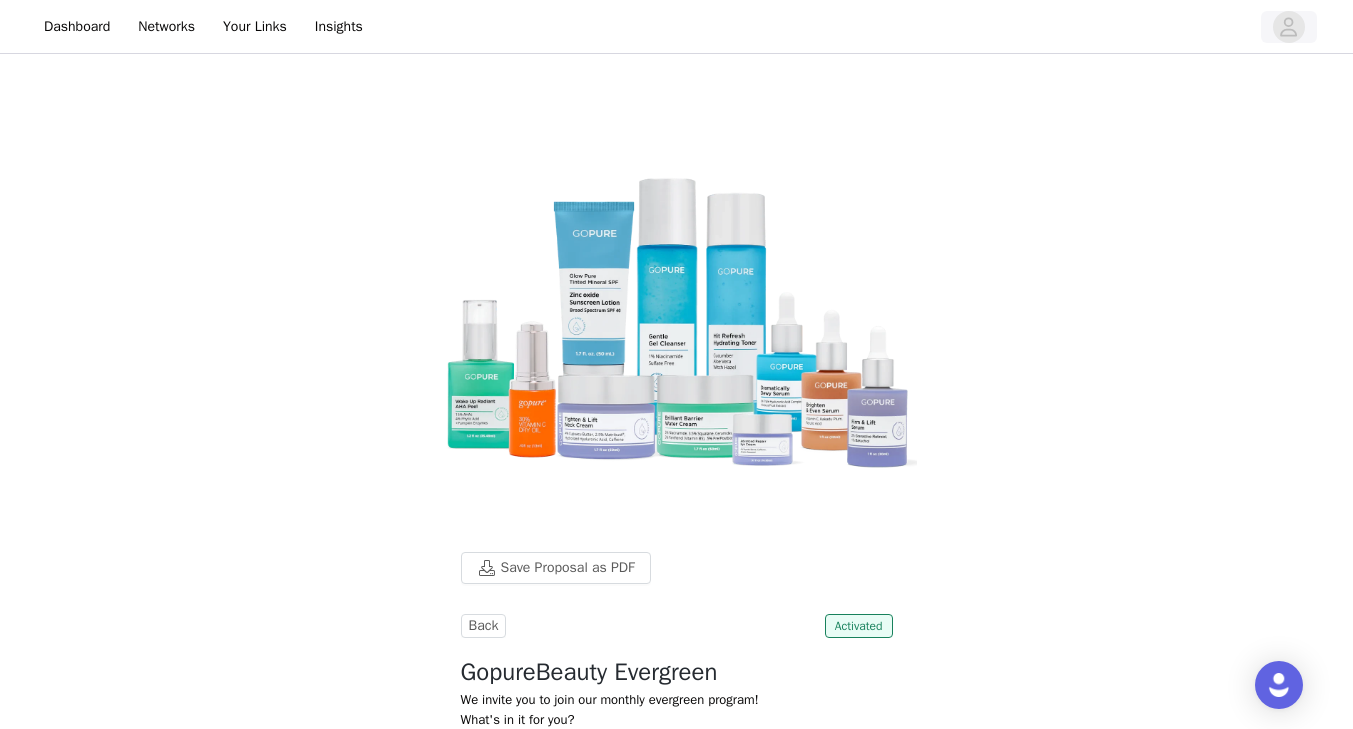 click 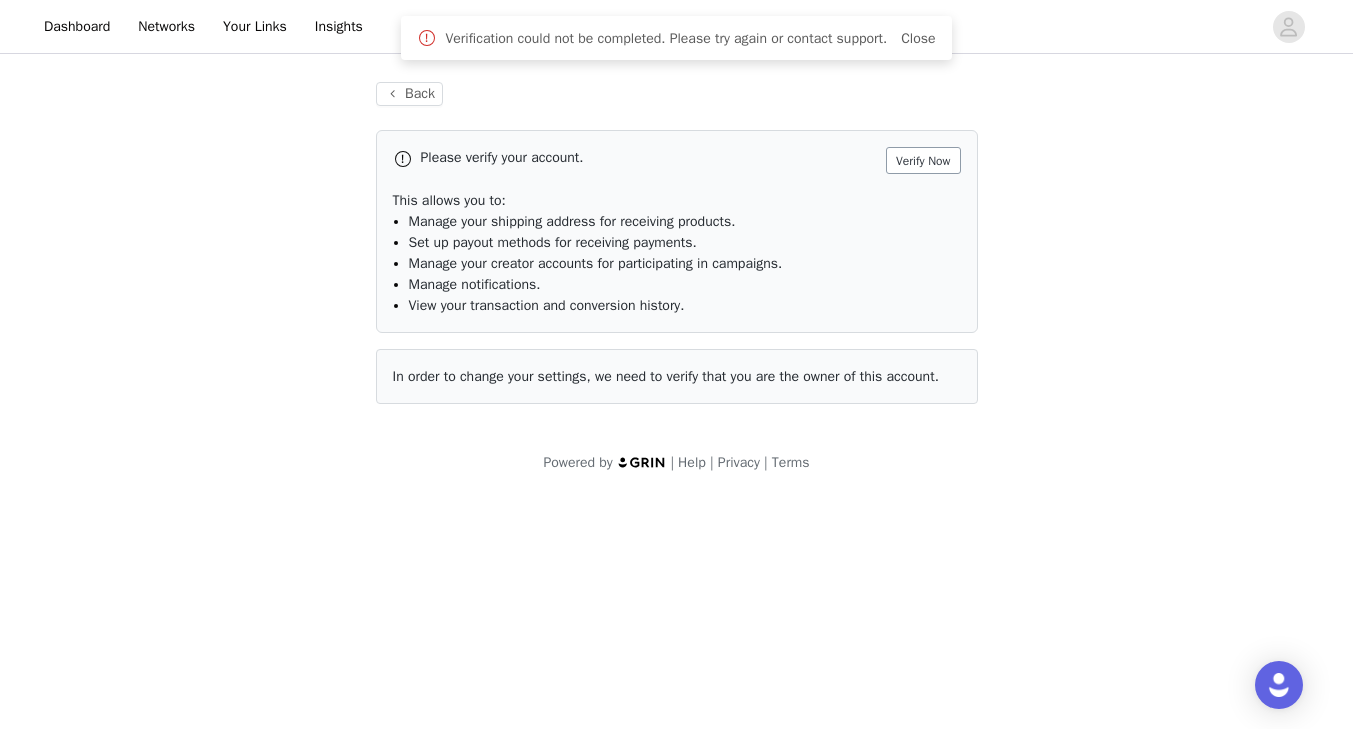 click on "Verify Now" at bounding box center (923, 160) 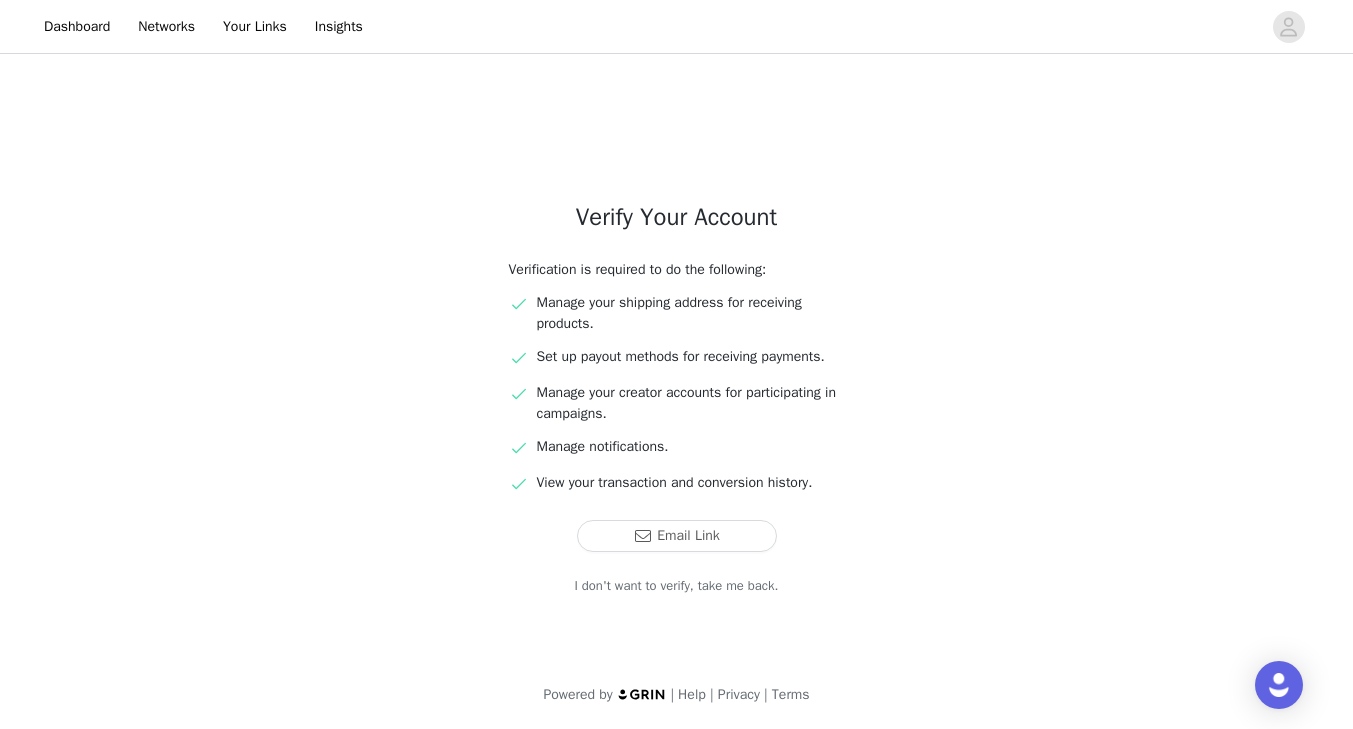 scroll, scrollTop: 10, scrollLeft: 0, axis: vertical 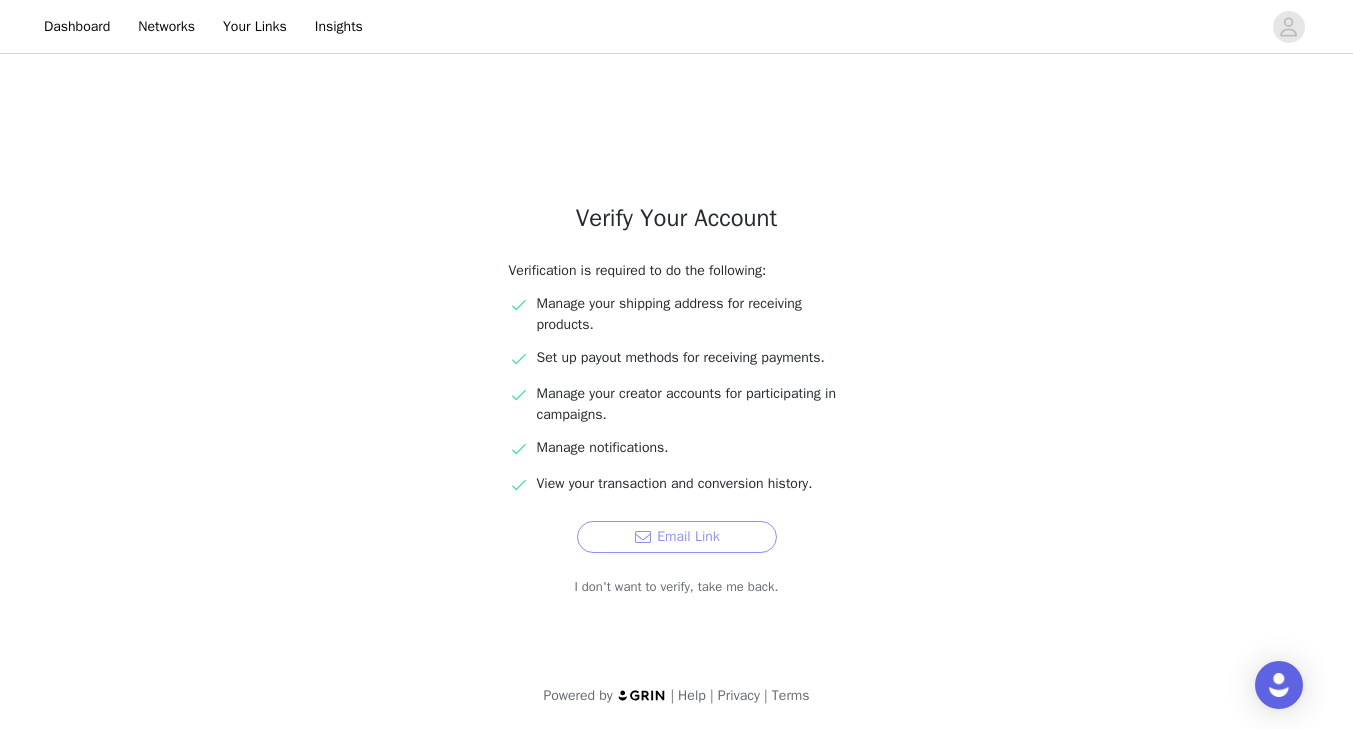 click on "Email Link" at bounding box center (677, 537) 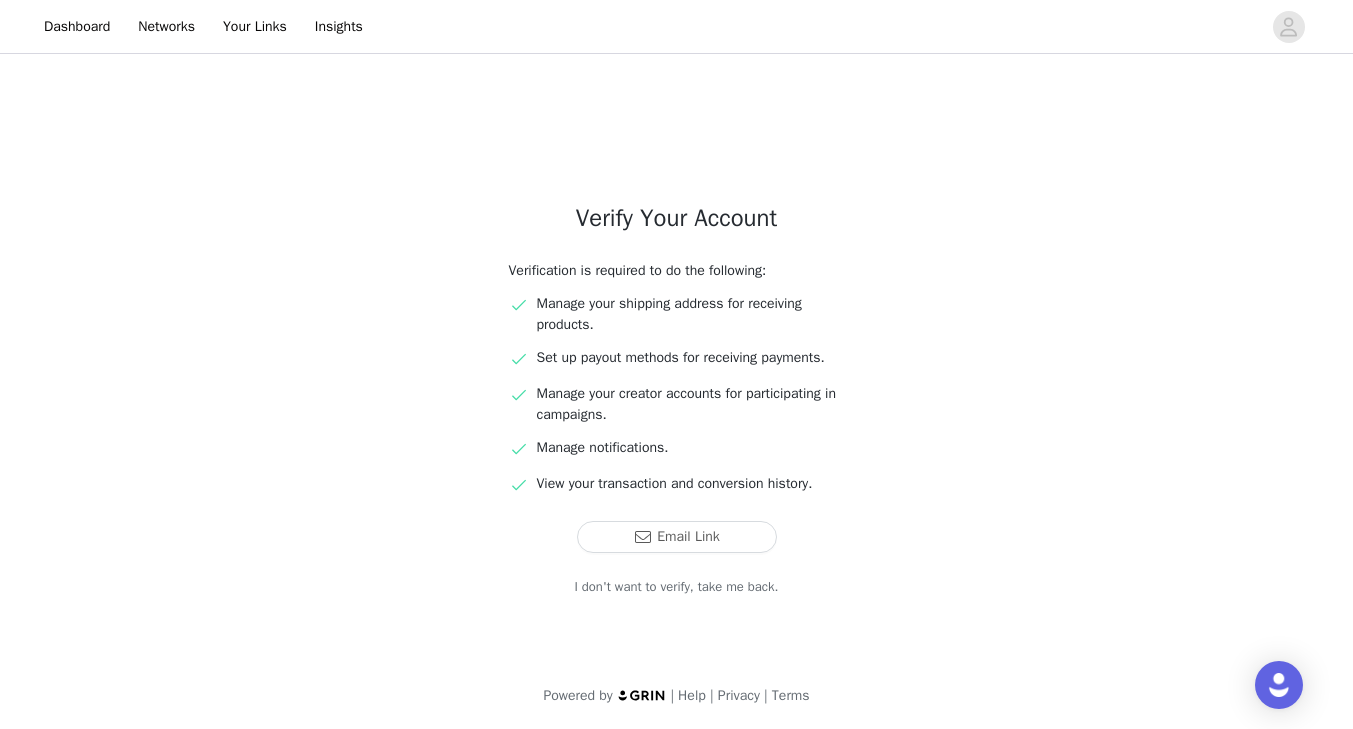 scroll, scrollTop: 0, scrollLeft: 0, axis: both 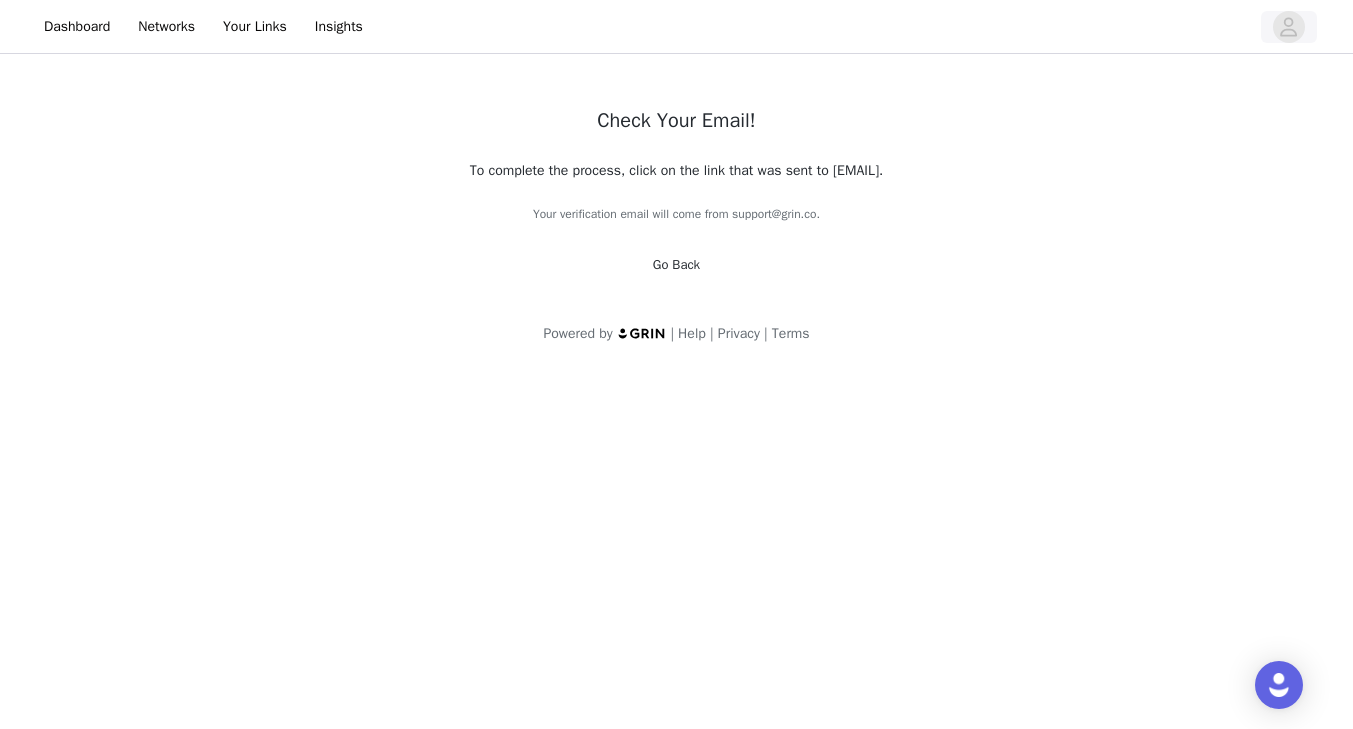 click 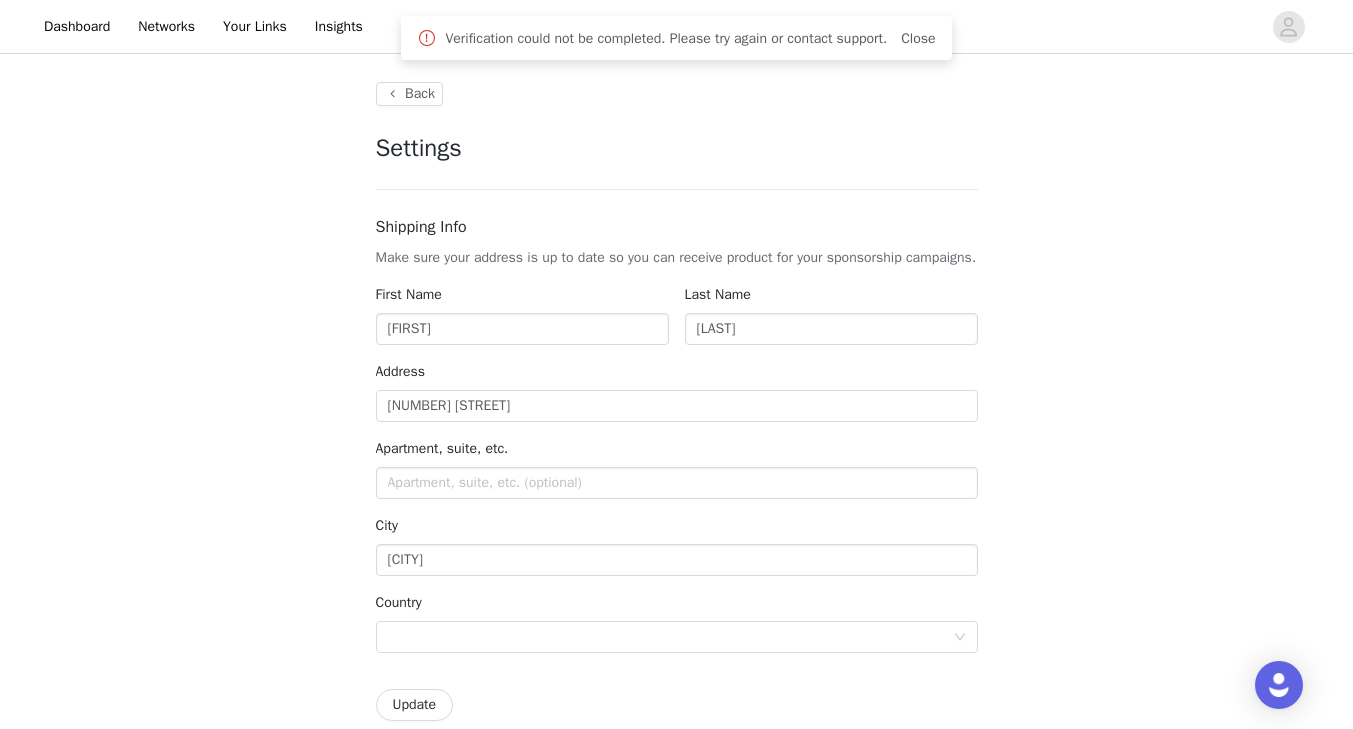 type on "+1 (United States)" 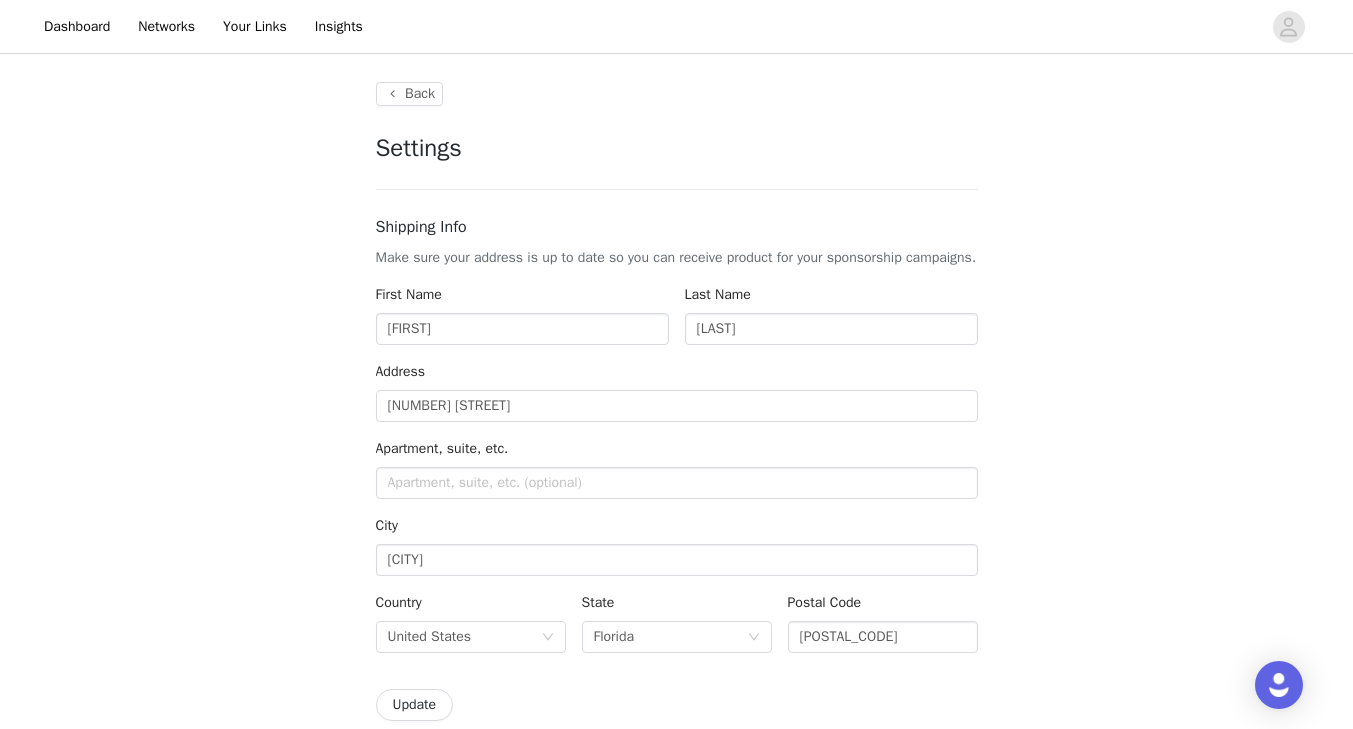 scroll, scrollTop: 0, scrollLeft: 0, axis: both 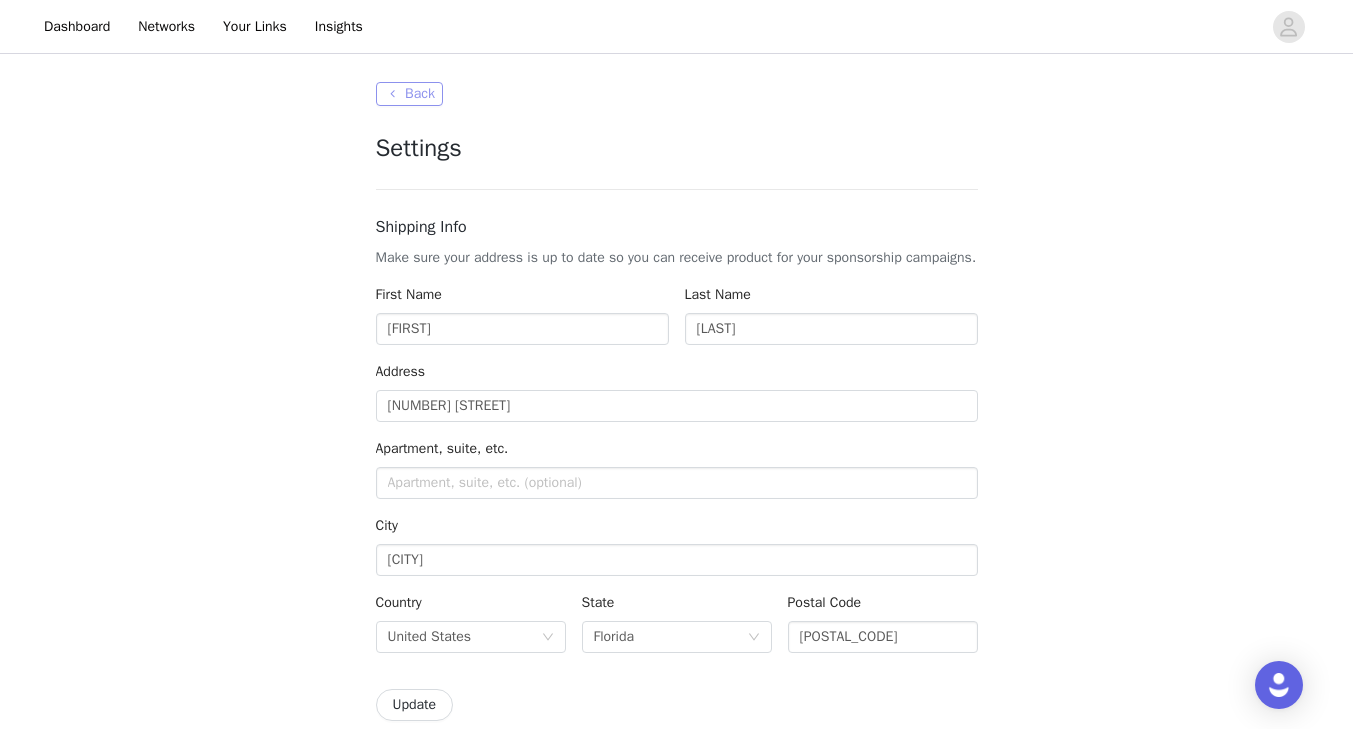 click on "Back" at bounding box center [409, 94] 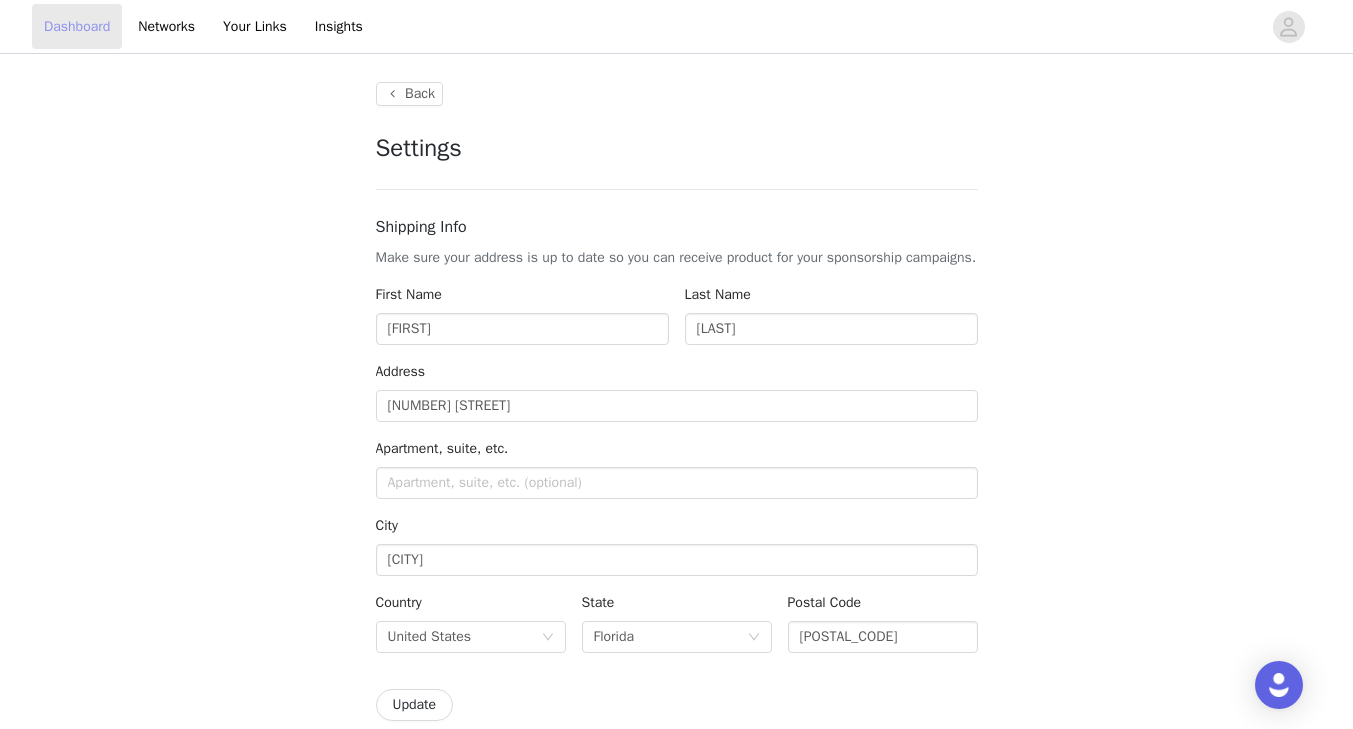 click on "Dashboard" at bounding box center (77, 26) 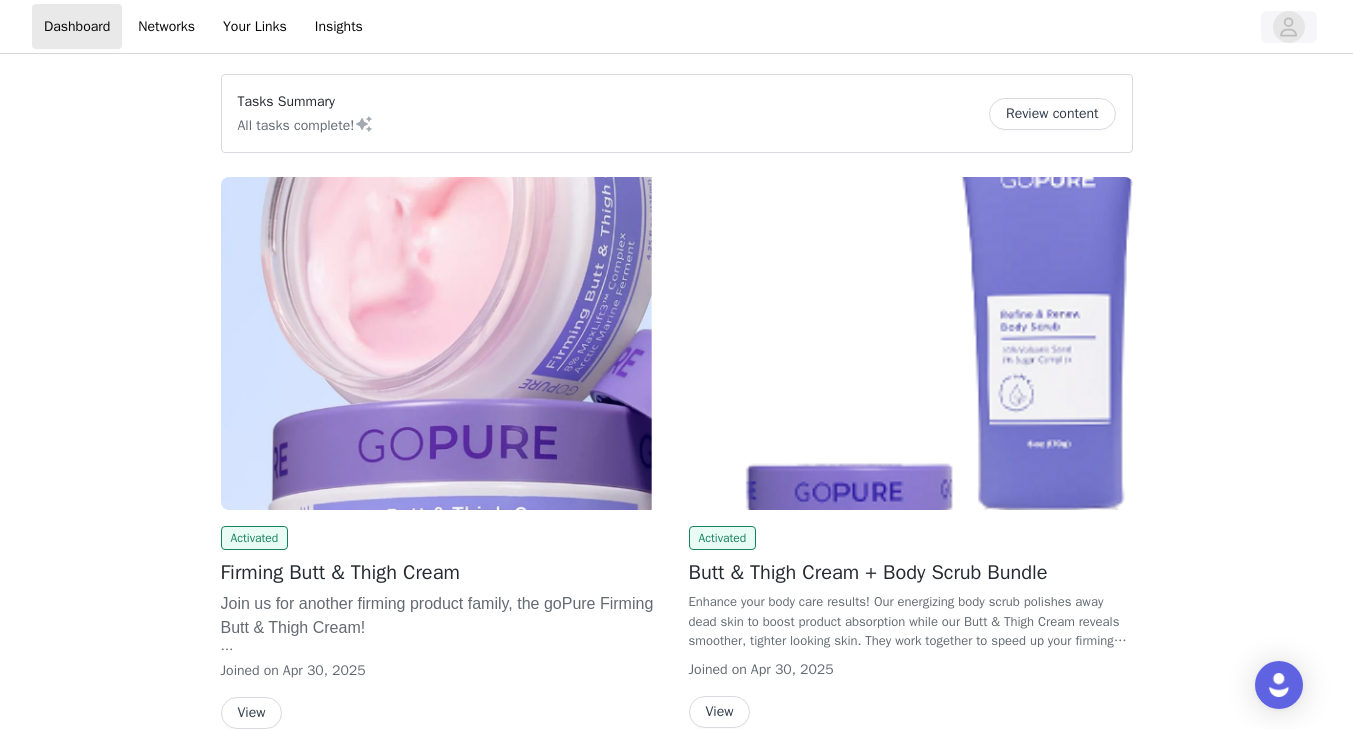 click 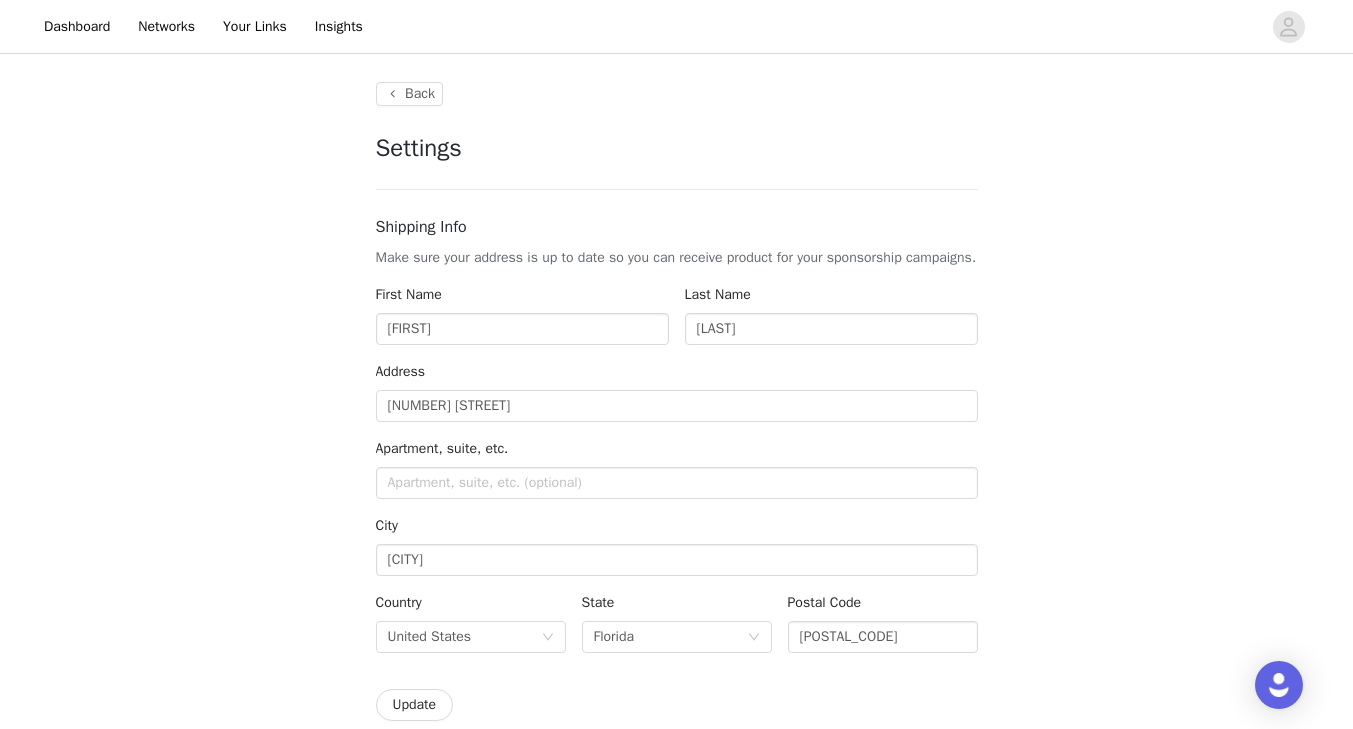 scroll, scrollTop: 0, scrollLeft: 0, axis: both 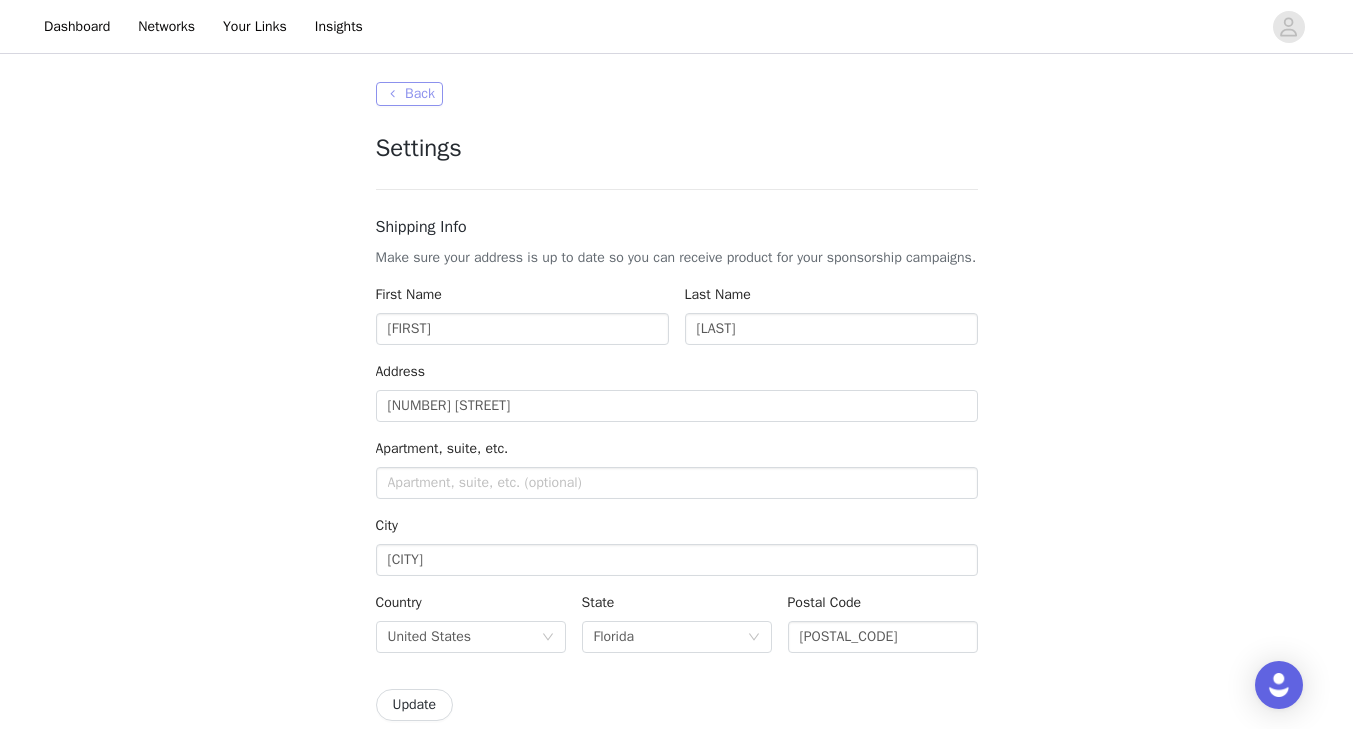 click on "Back" at bounding box center (409, 94) 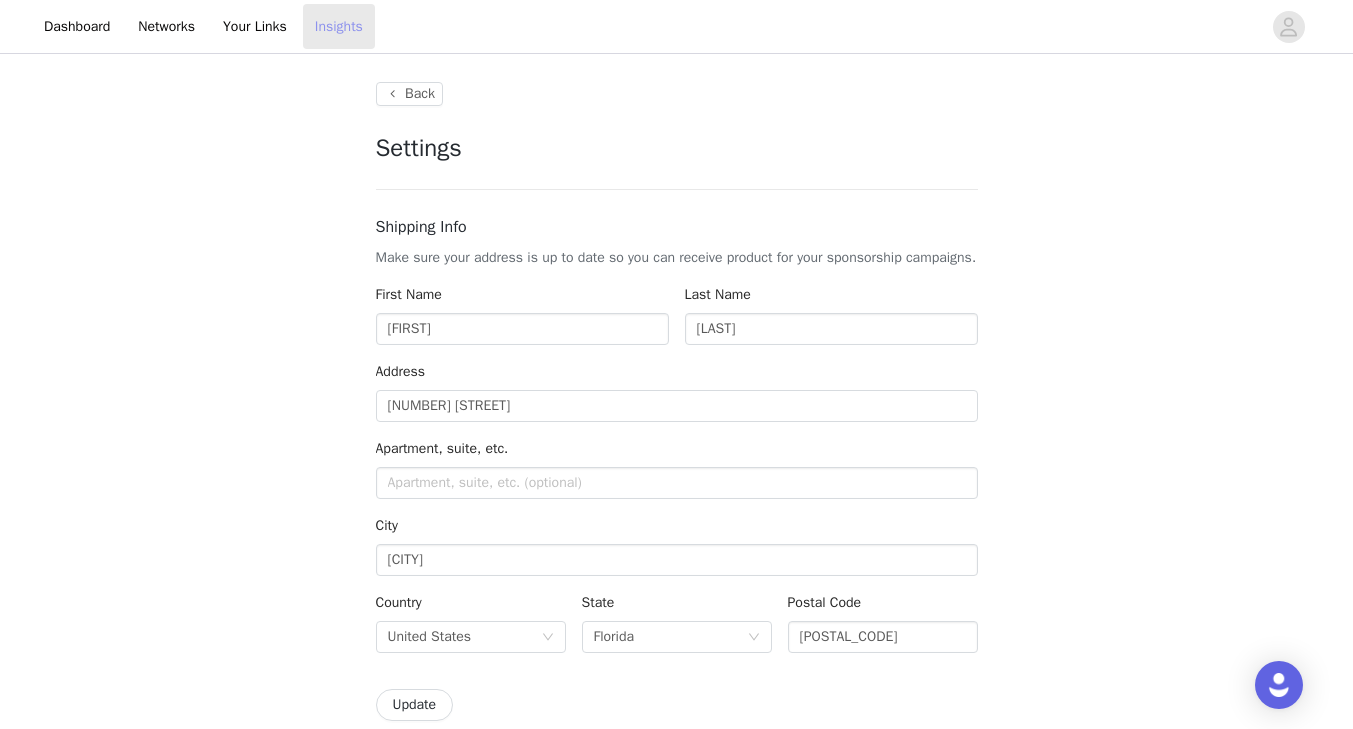 click on "Insights" at bounding box center [339, 26] 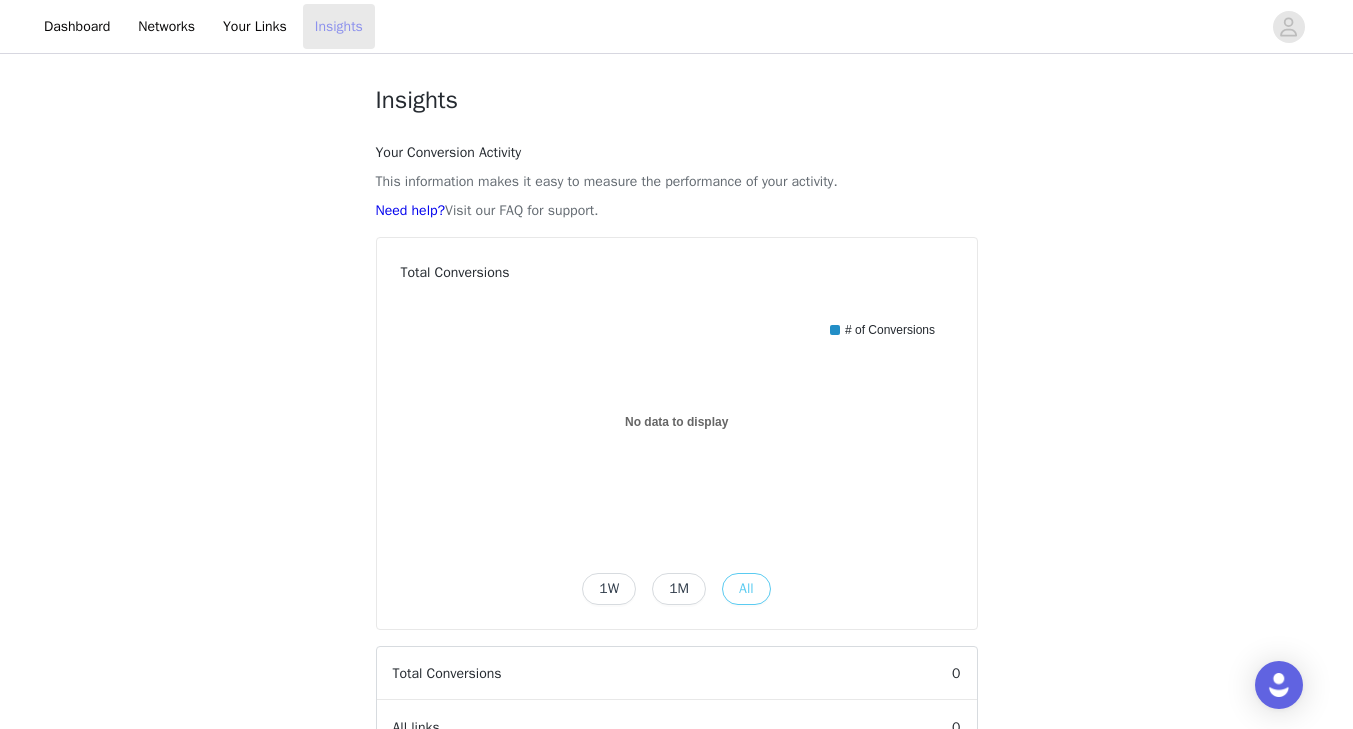 scroll, scrollTop: 0, scrollLeft: 0, axis: both 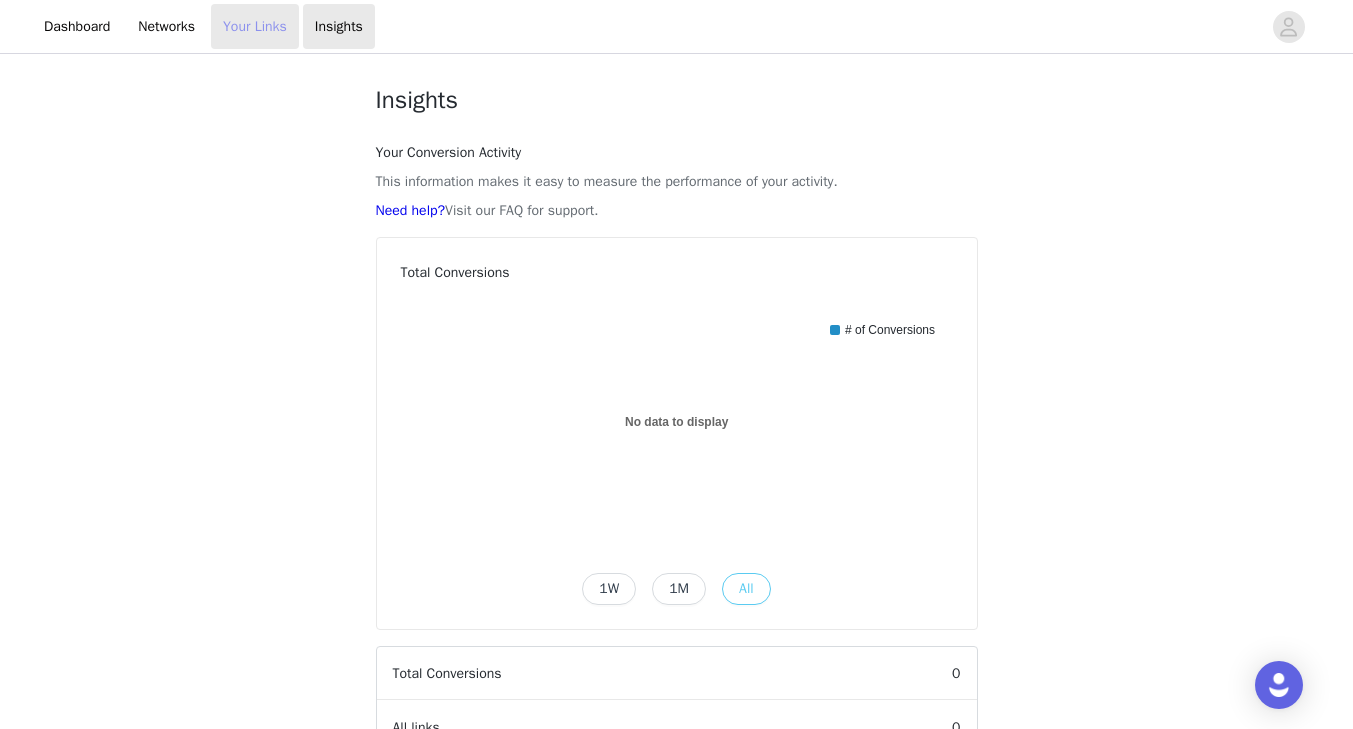 click on "Your Links" at bounding box center (255, 26) 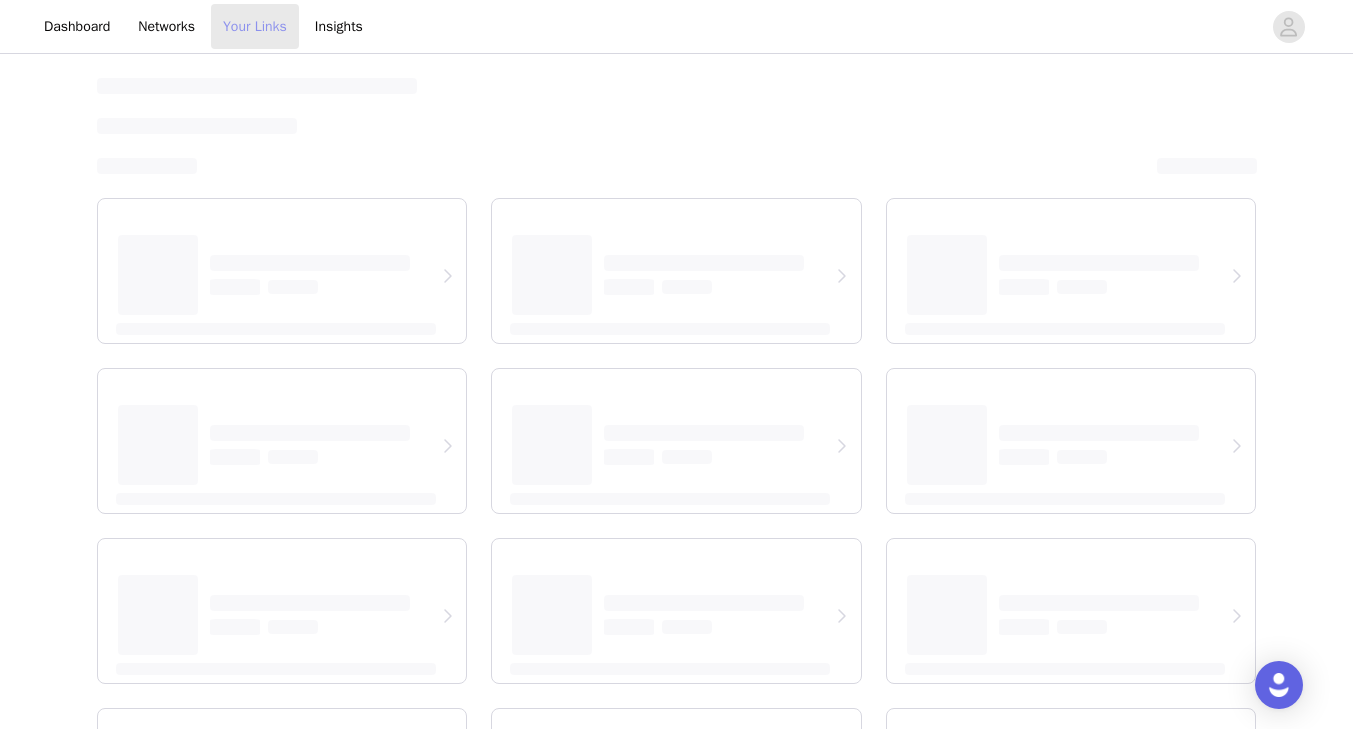select on "12" 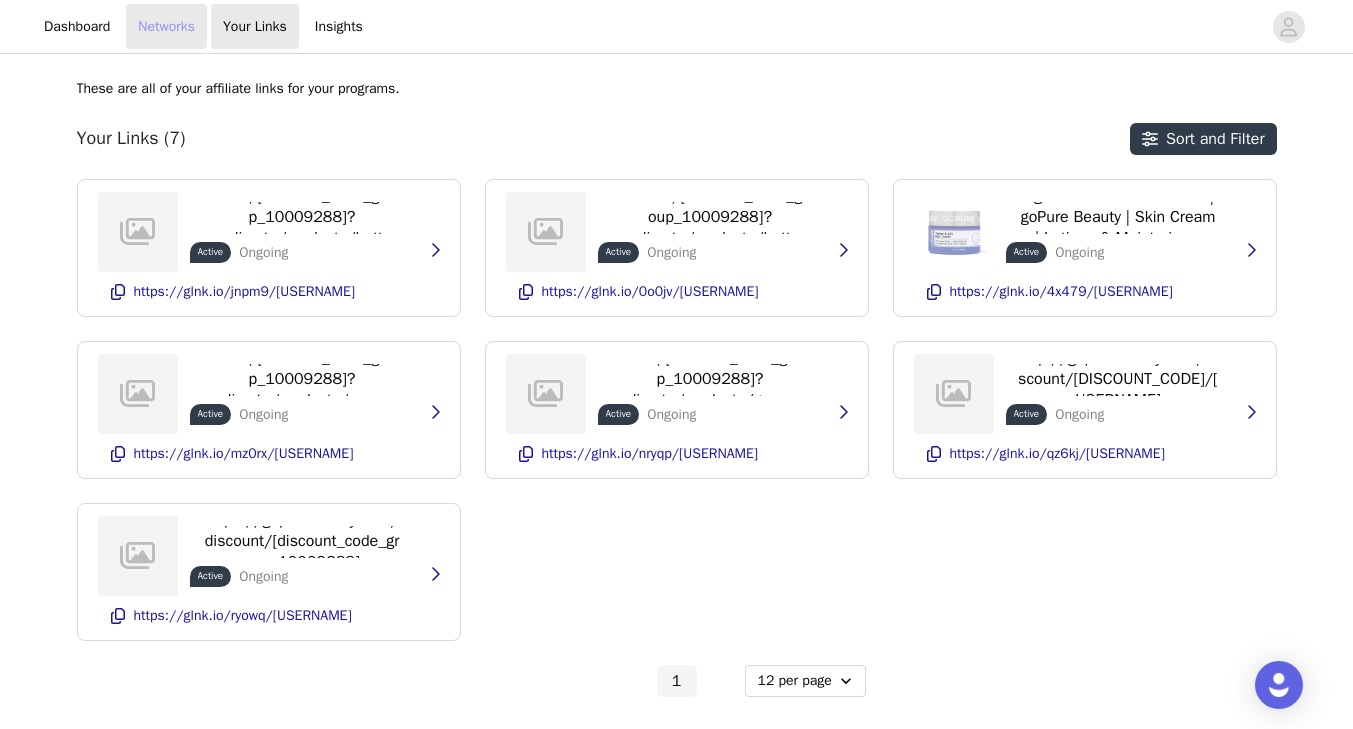 click on "Networks" at bounding box center [166, 26] 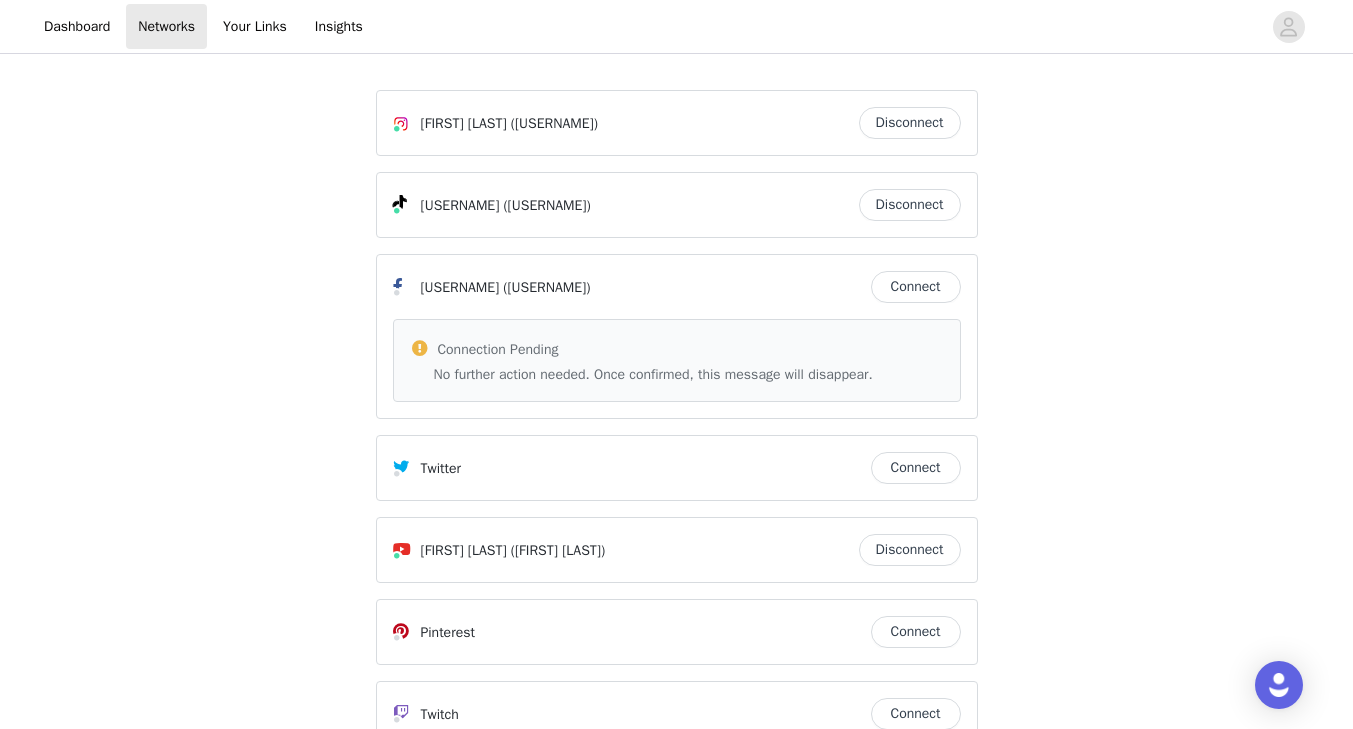 scroll, scrollTop: 0, scrollLeft: 0, axis: both 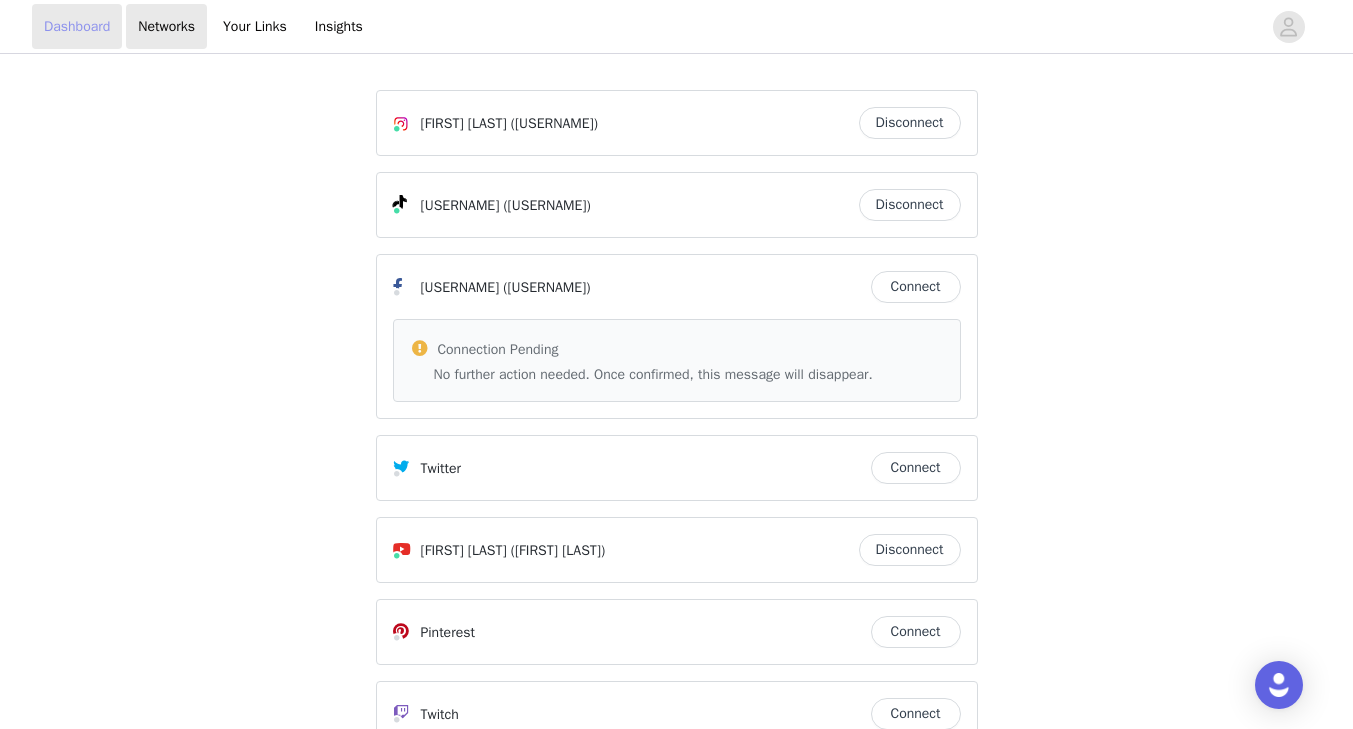 click on "Dashboard" at bounding box center [77, 26] 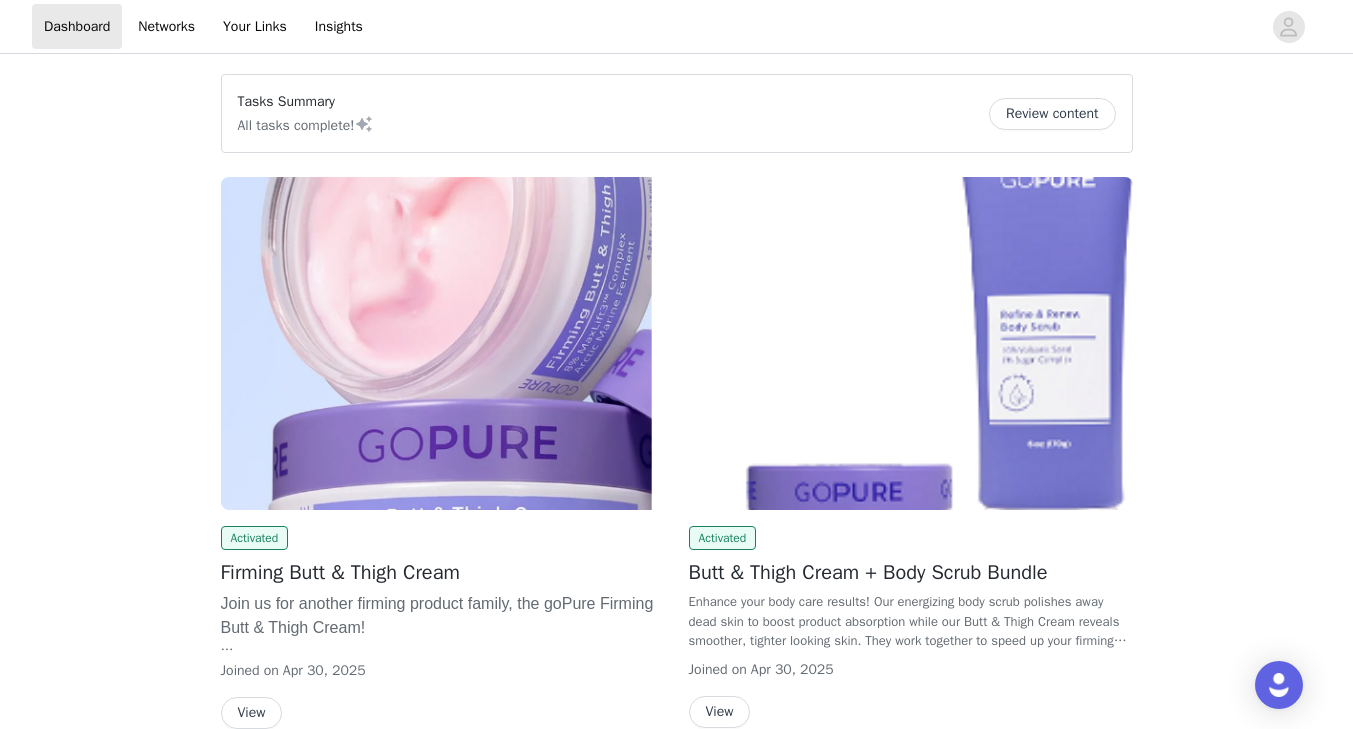 scroll, scrollTop: 0, scrollLeft: 0, axis: both 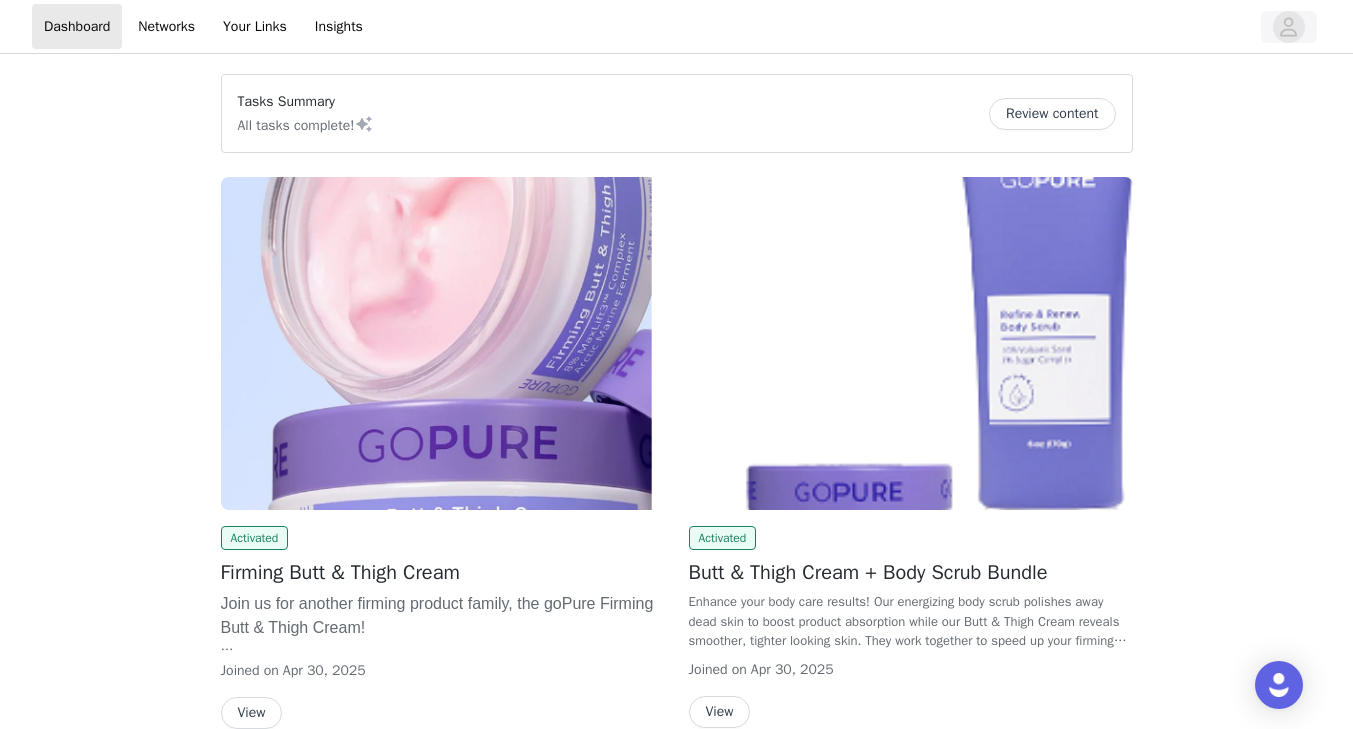 click 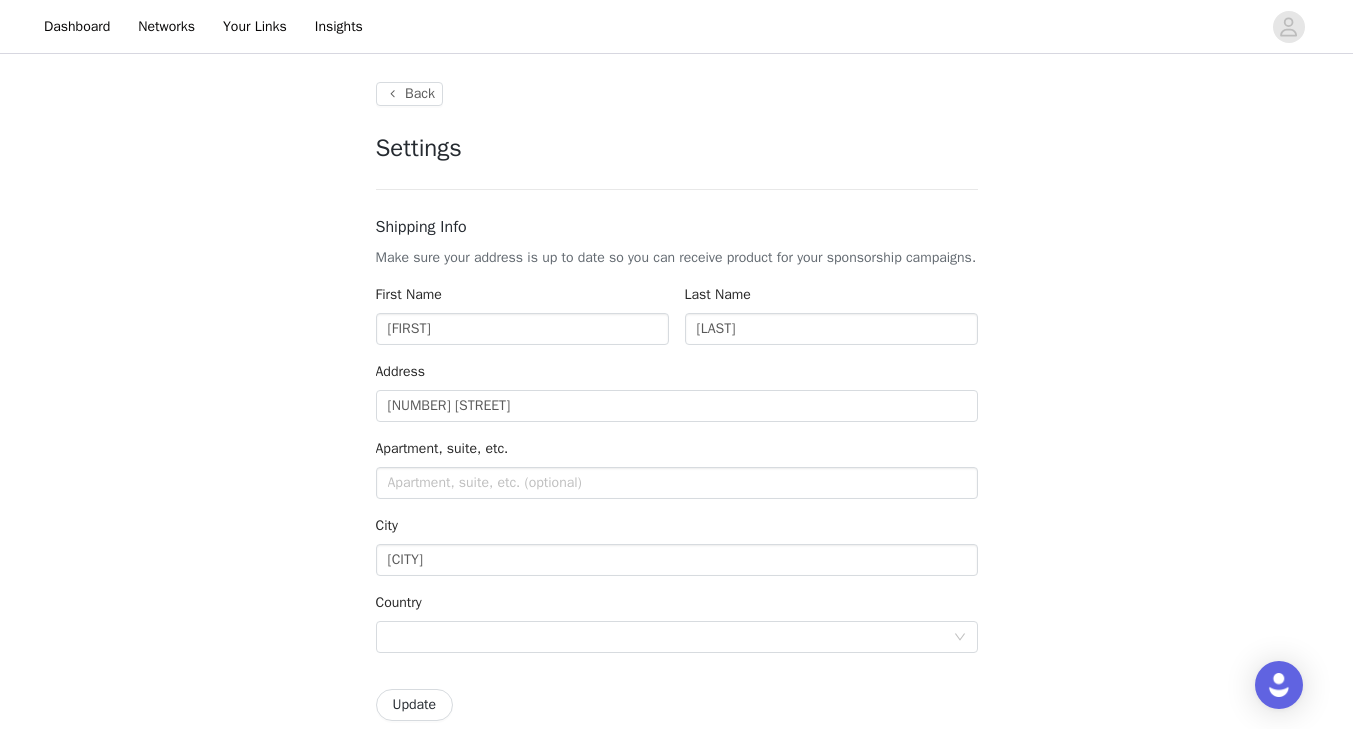 type on "+1 (United States)" 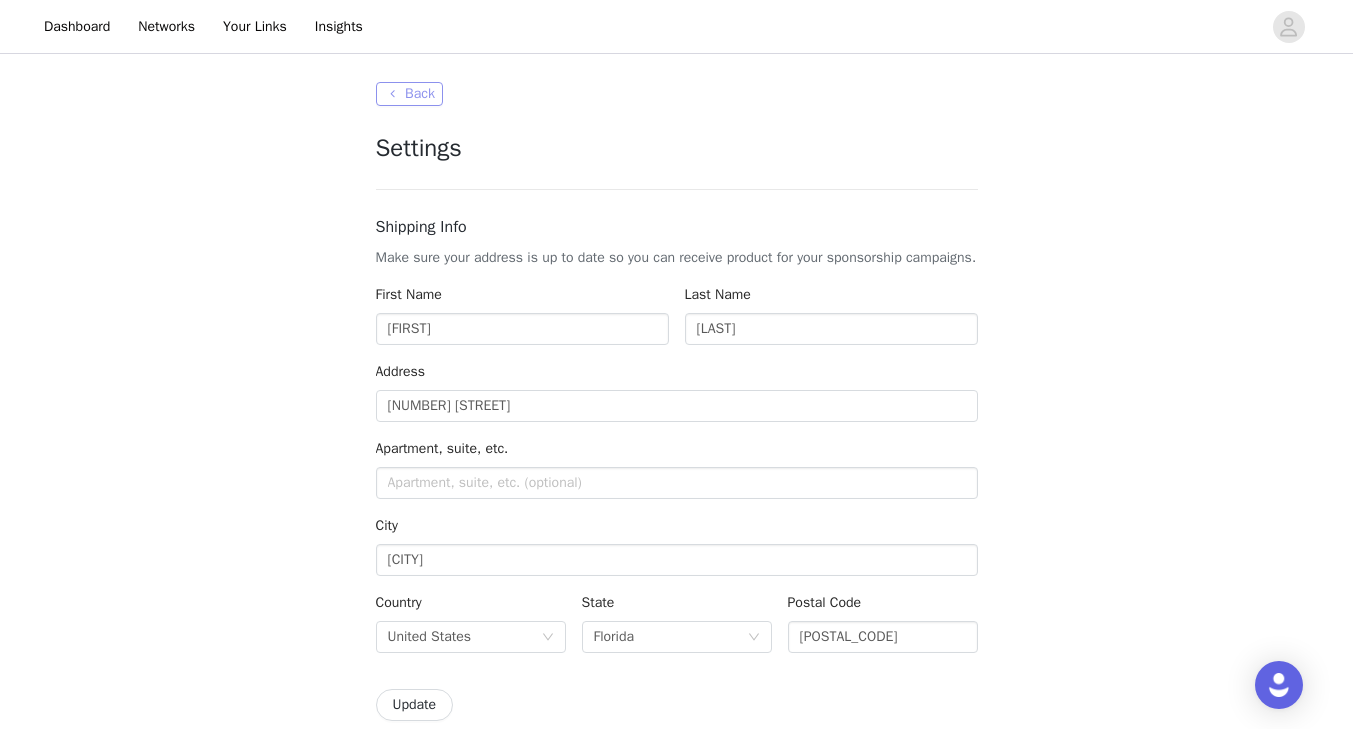 click on "Back" at bounding box center (409, 94) 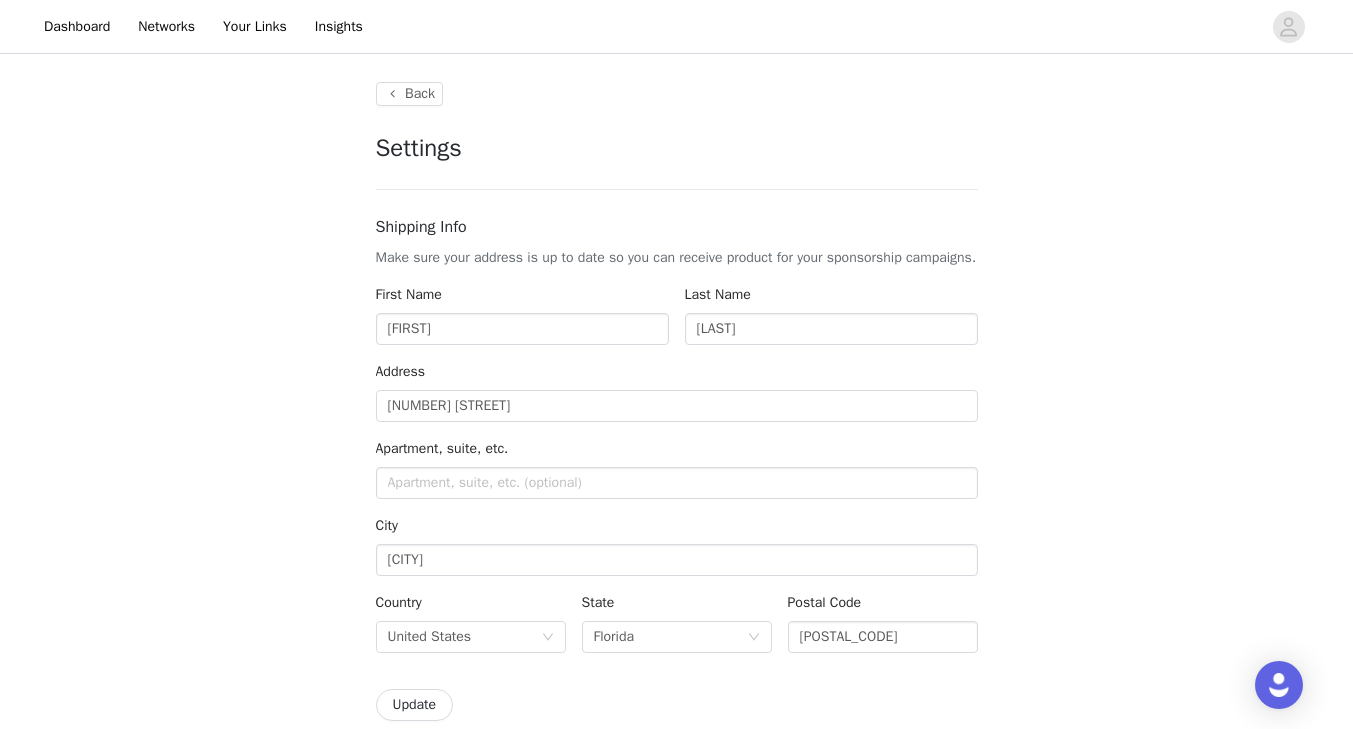 scroll, scrollTop: 0, scrollLeft: 0, axis: both 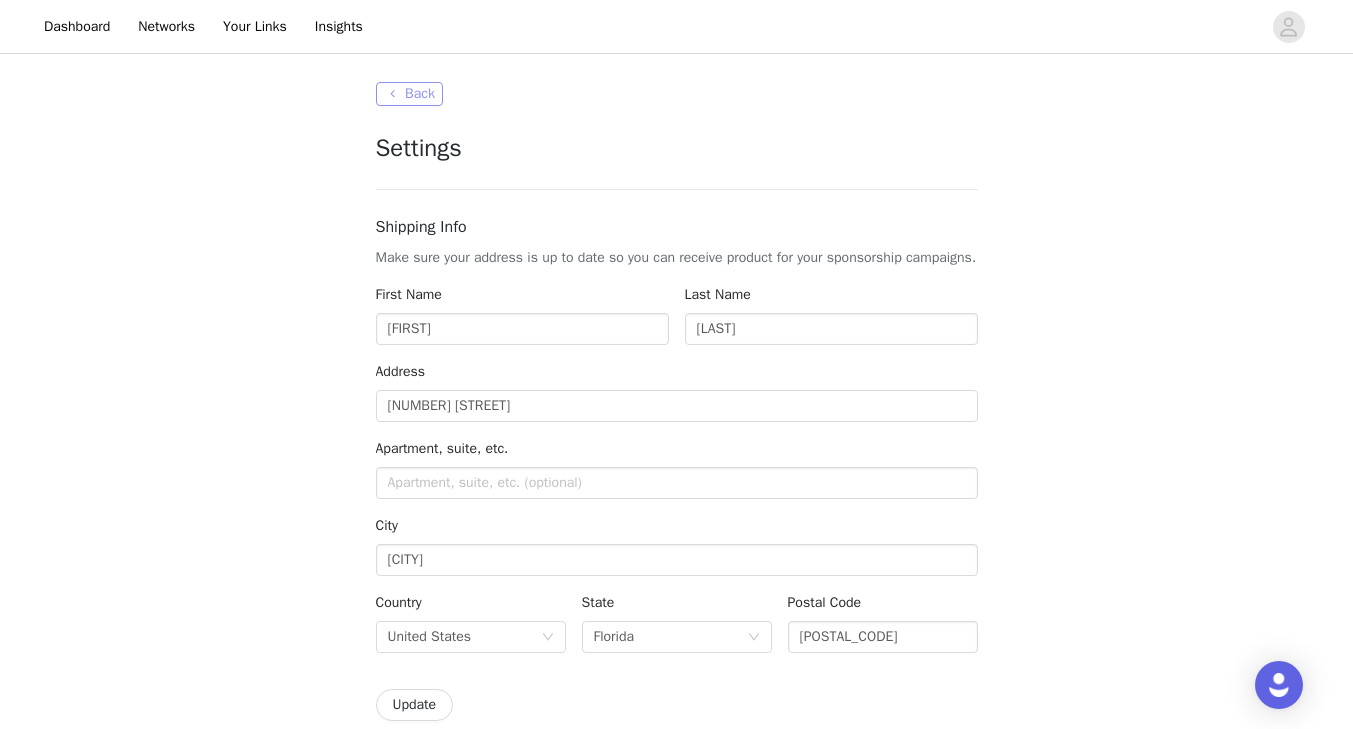click on "Back" at bounding box center (409, 94) 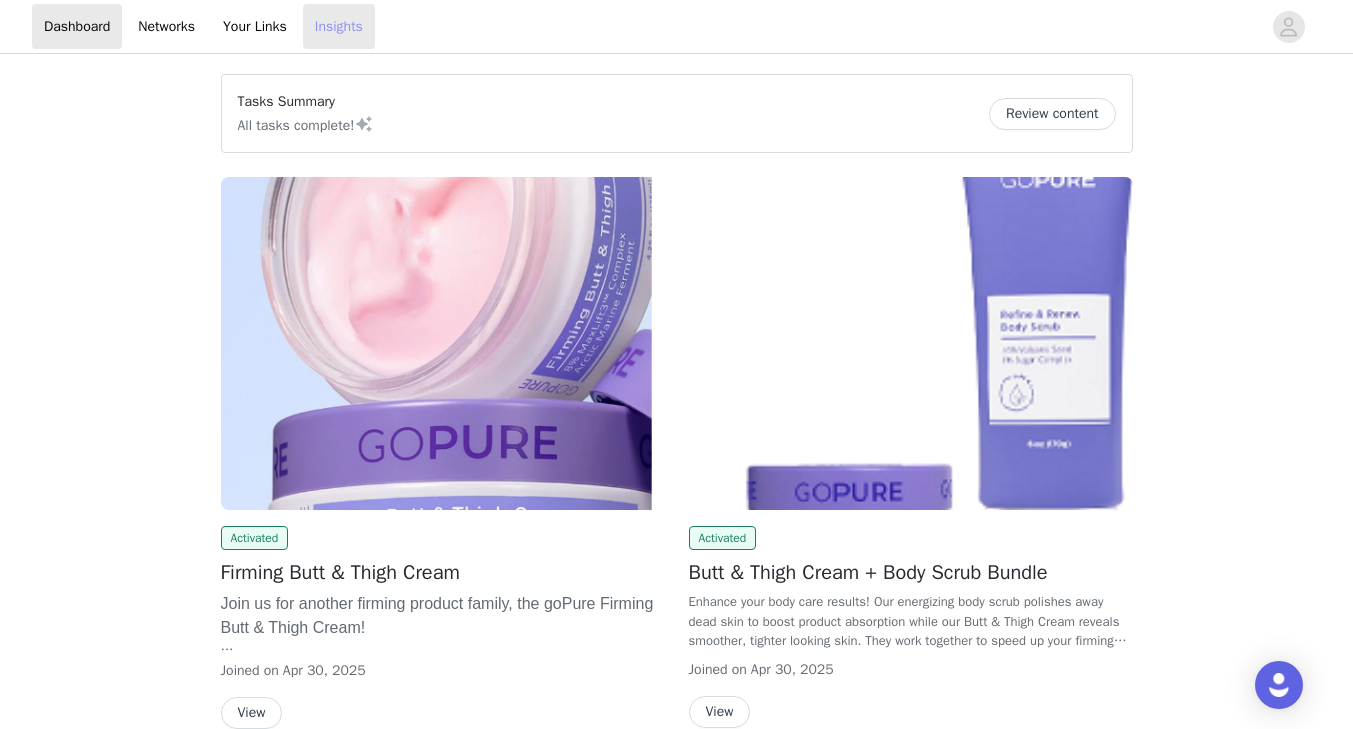 click on "Insights" at bounding box center (339, 26) 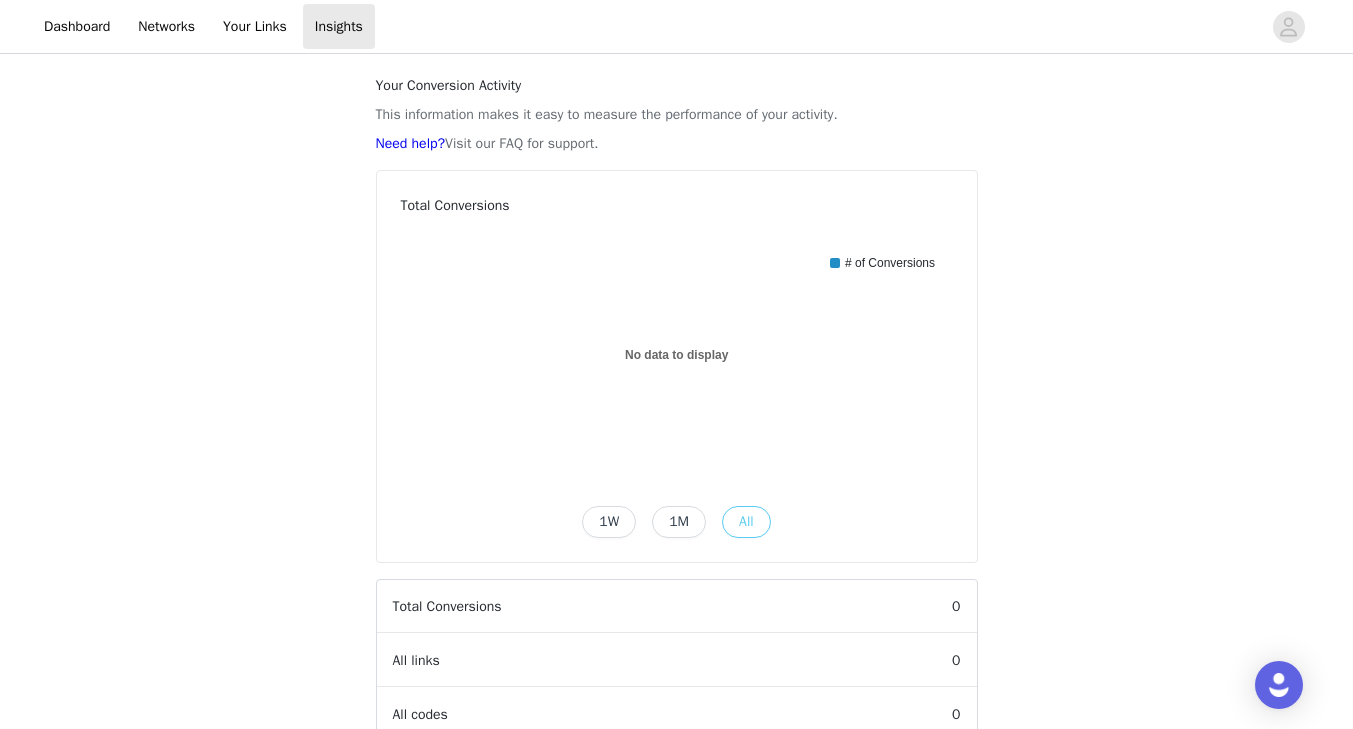 scroll, scrollTop: 69, scrollLeft: 0, axis: vertical 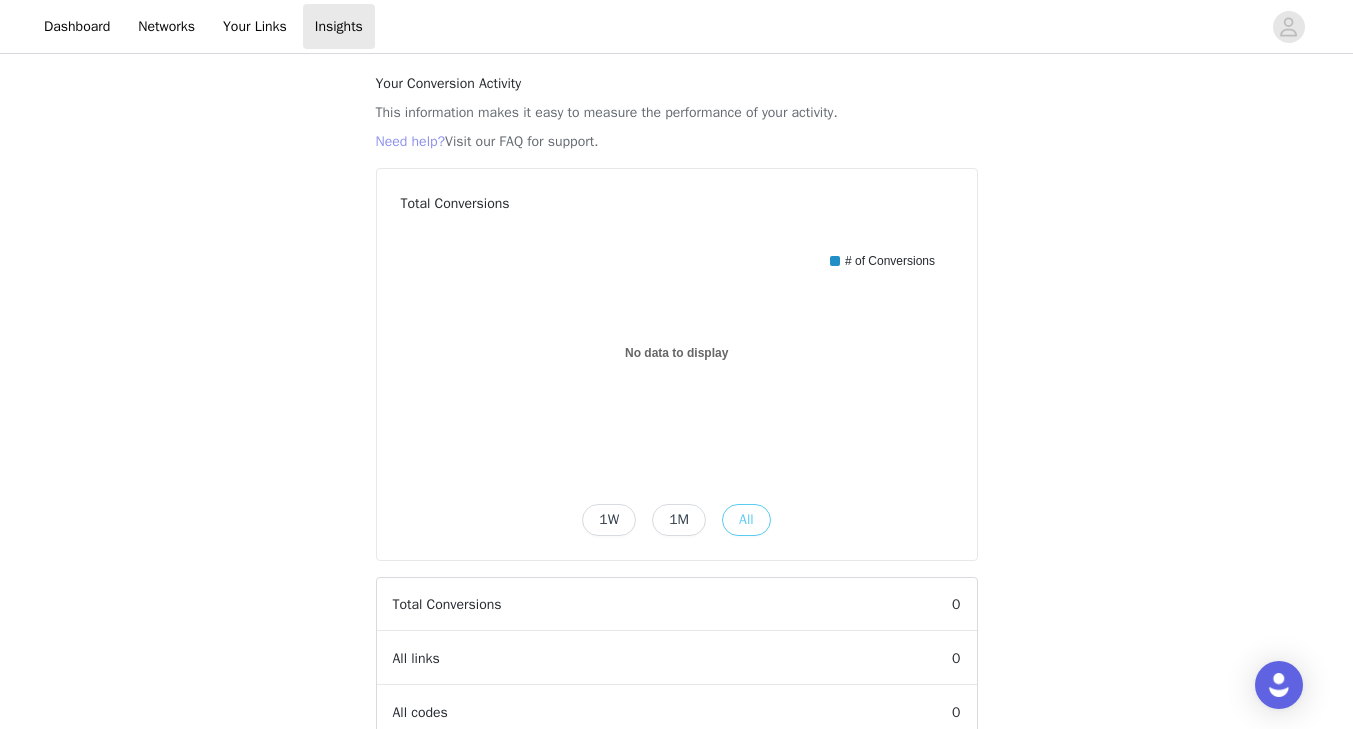 click on "Need help?" at bounding box center (411, 141) 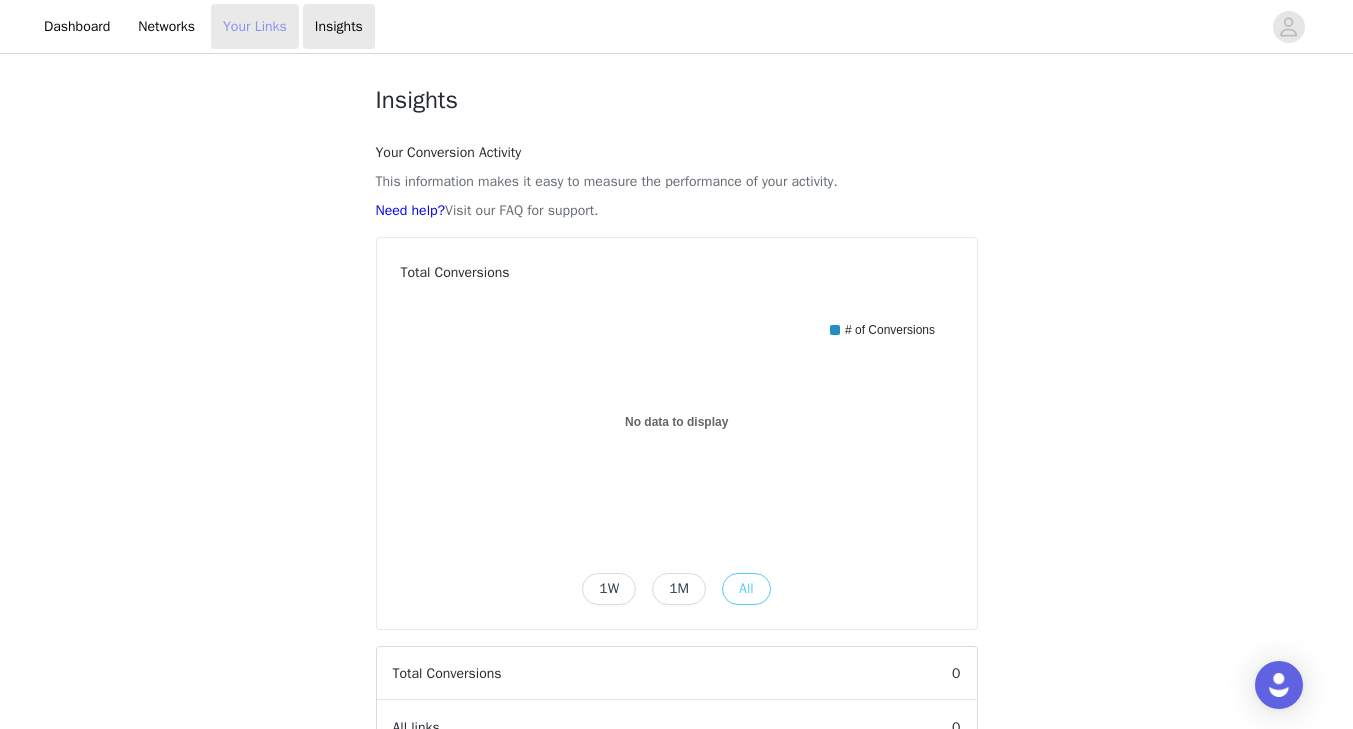 scroll, scrollTop: 0, scrollLeft: 0, axis: both 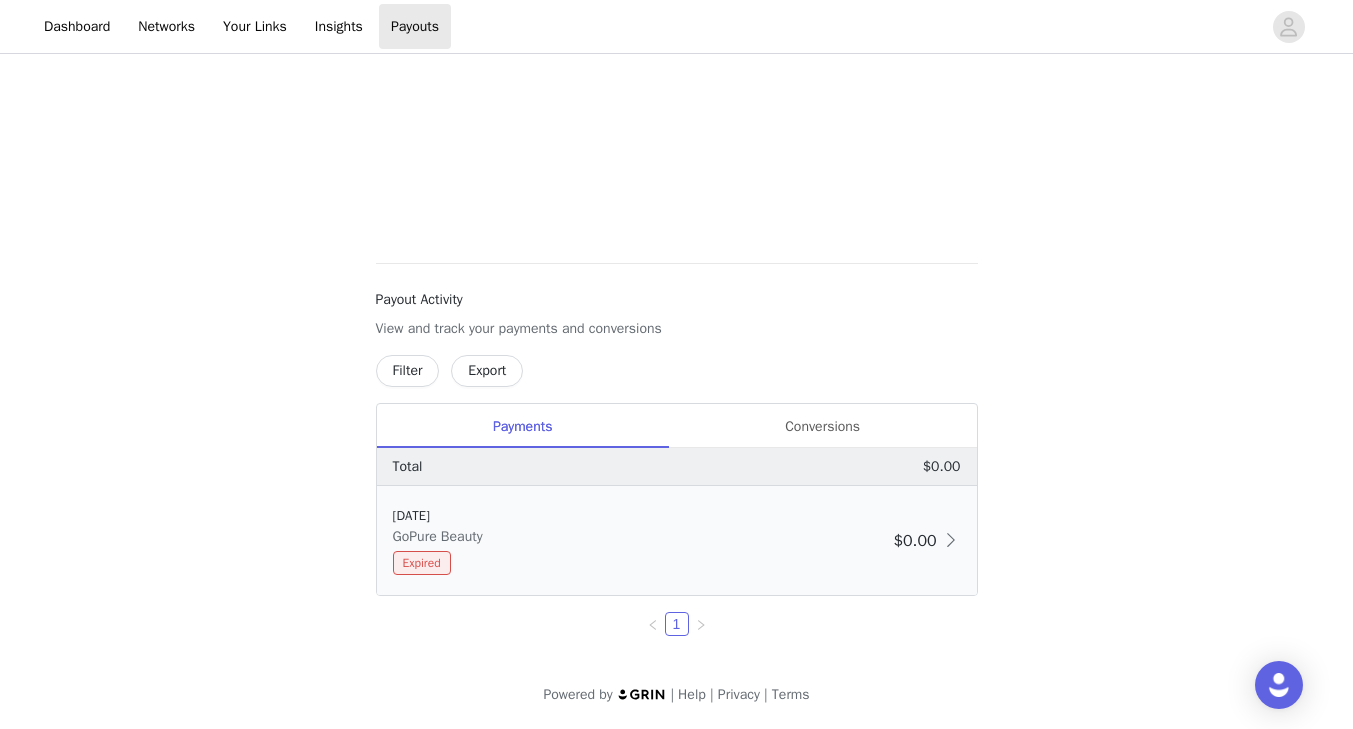click on "Expired" at bounding box center (422, 563) 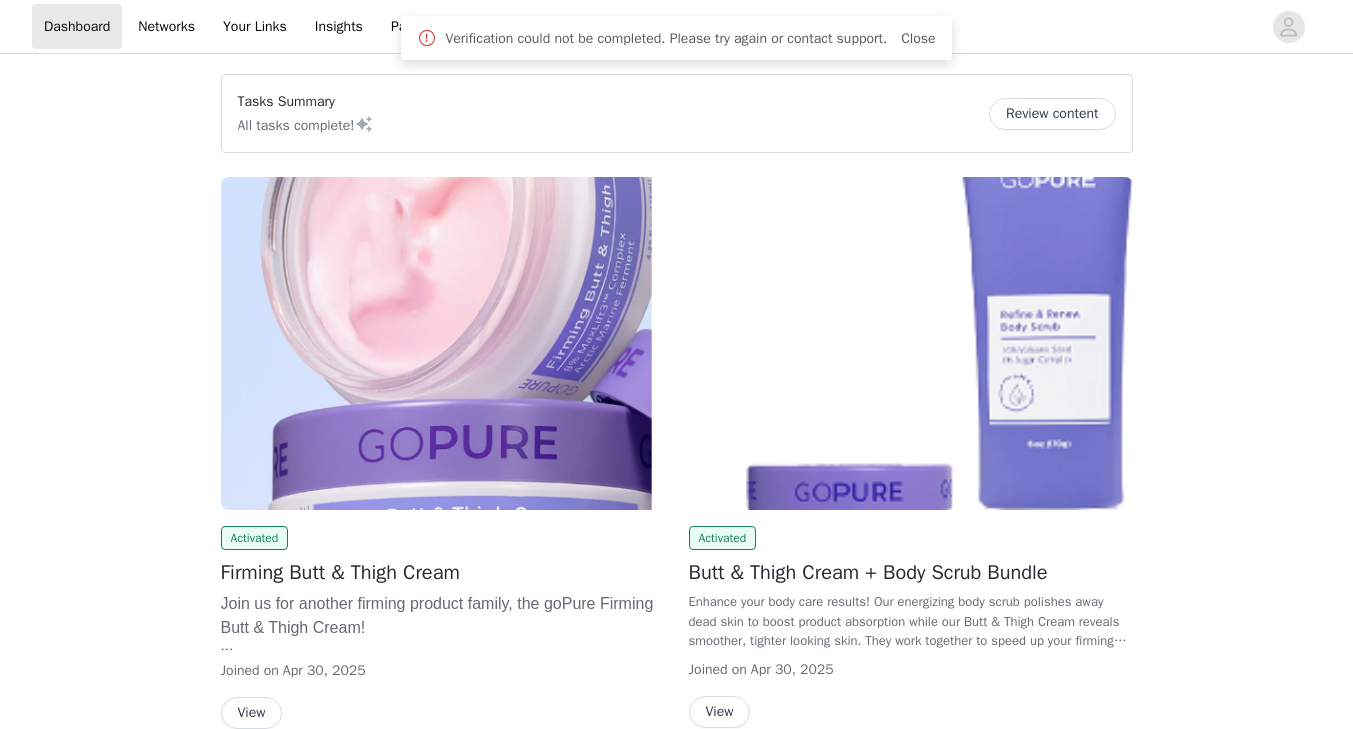 scroll, scrollTop: 0, scrollLeft: 0, axis: both 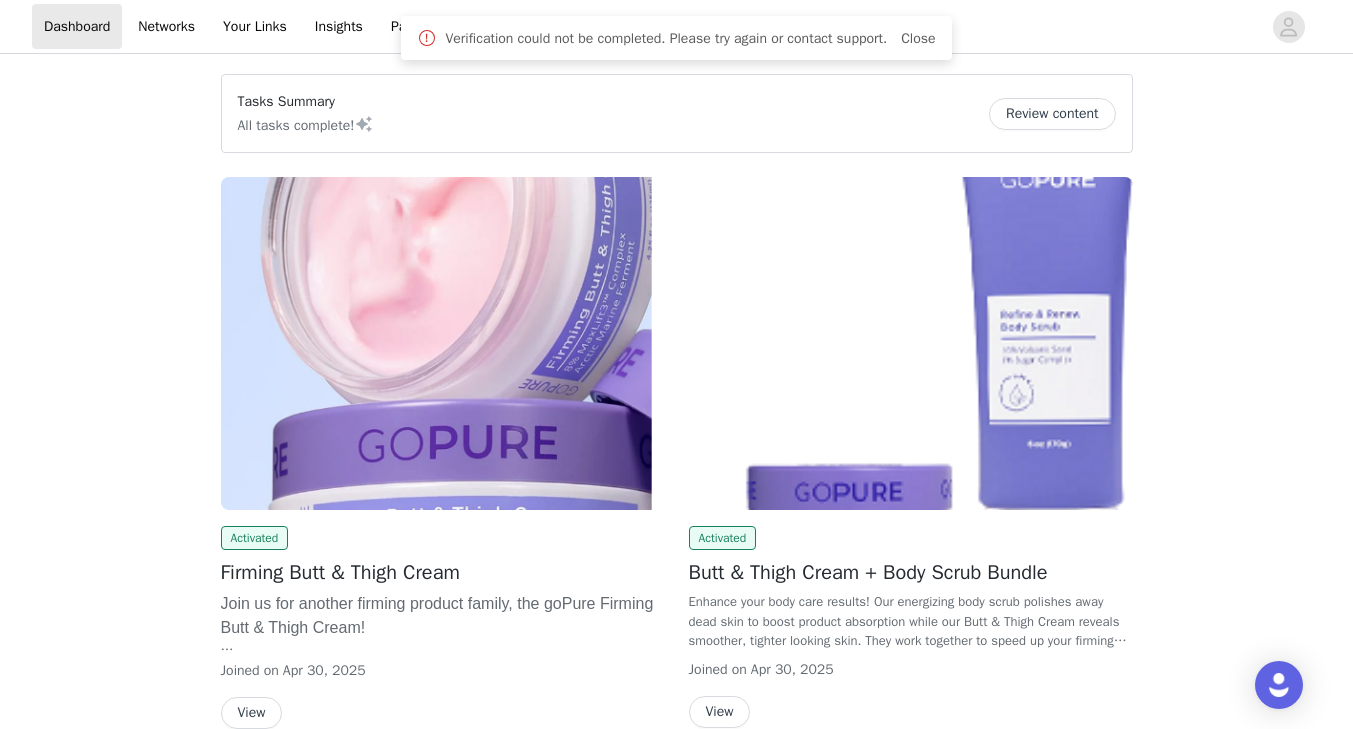 click at bounding box center (427, 38) 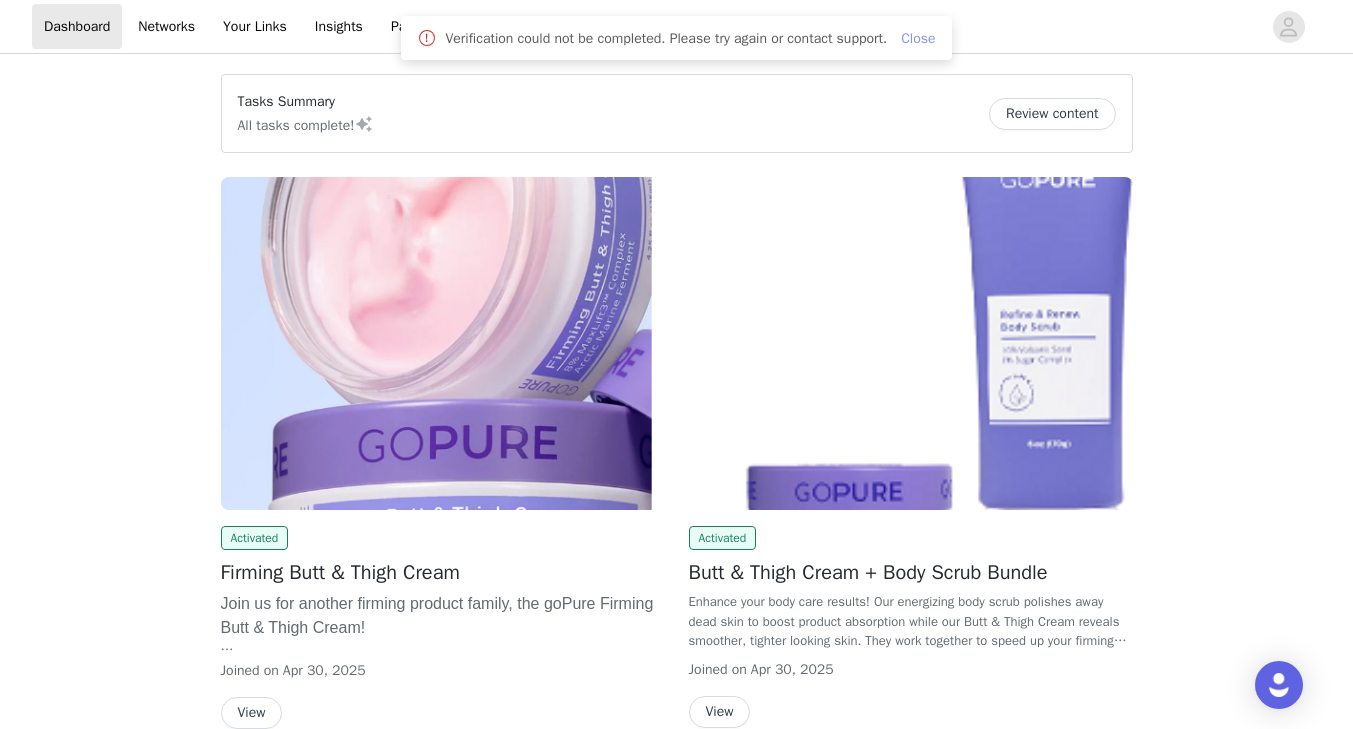 click on "Close" at bounding box center [918, 38] 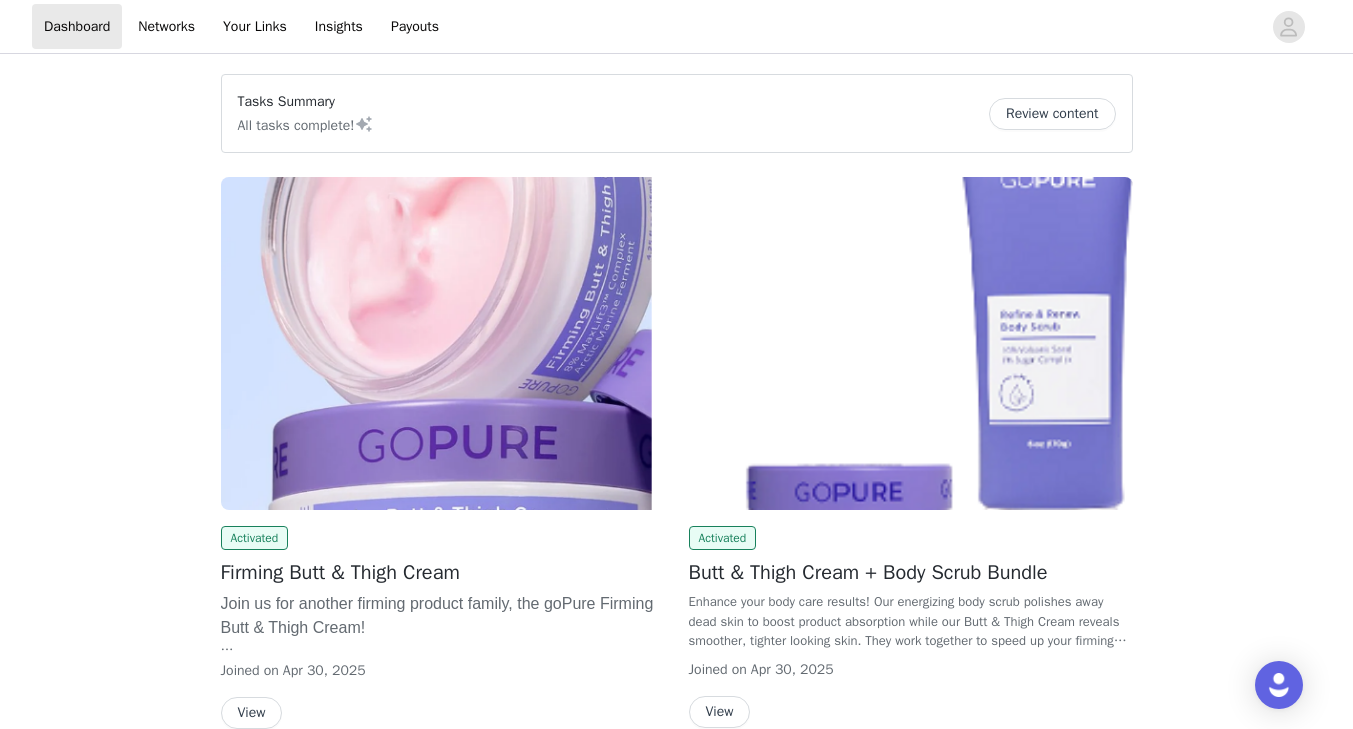 scroll, scrollTop: 0, scrollLeft: 0, axis: both 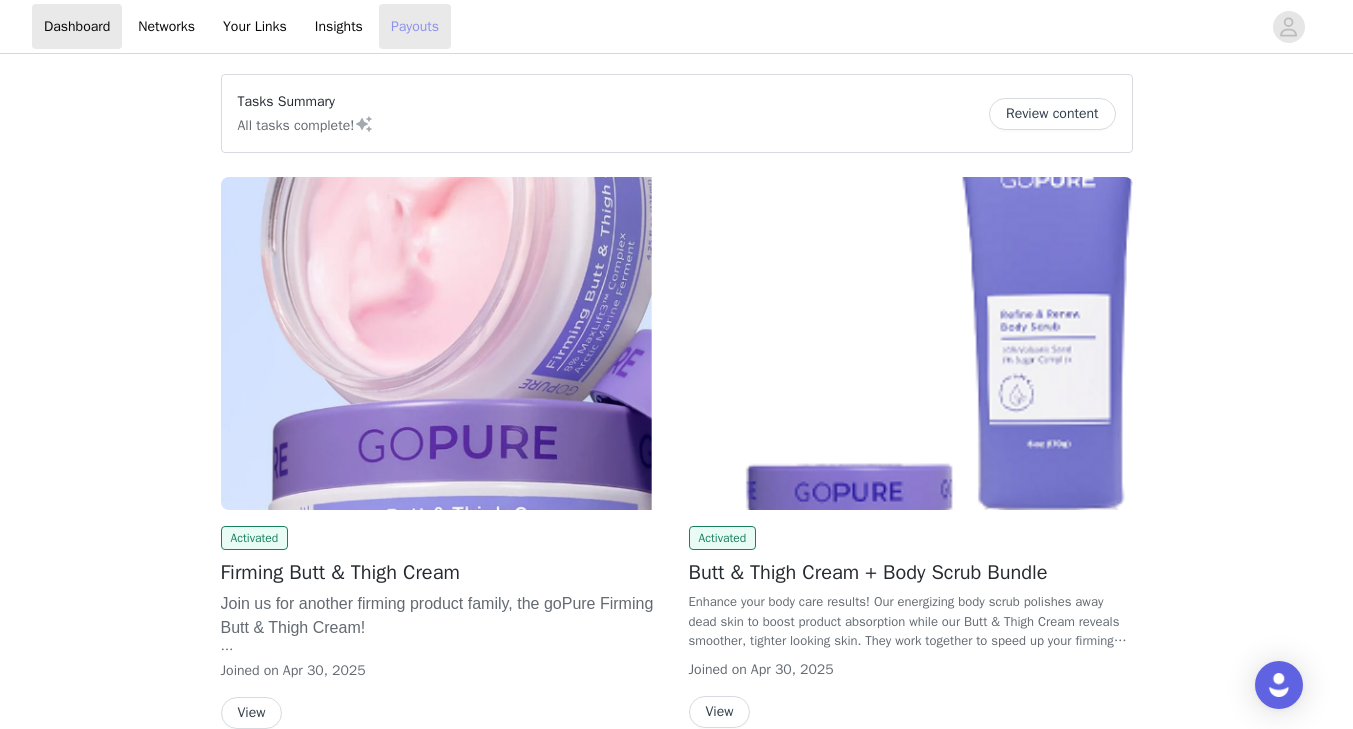 click on "Payouts" at bounding box center (415, 26) 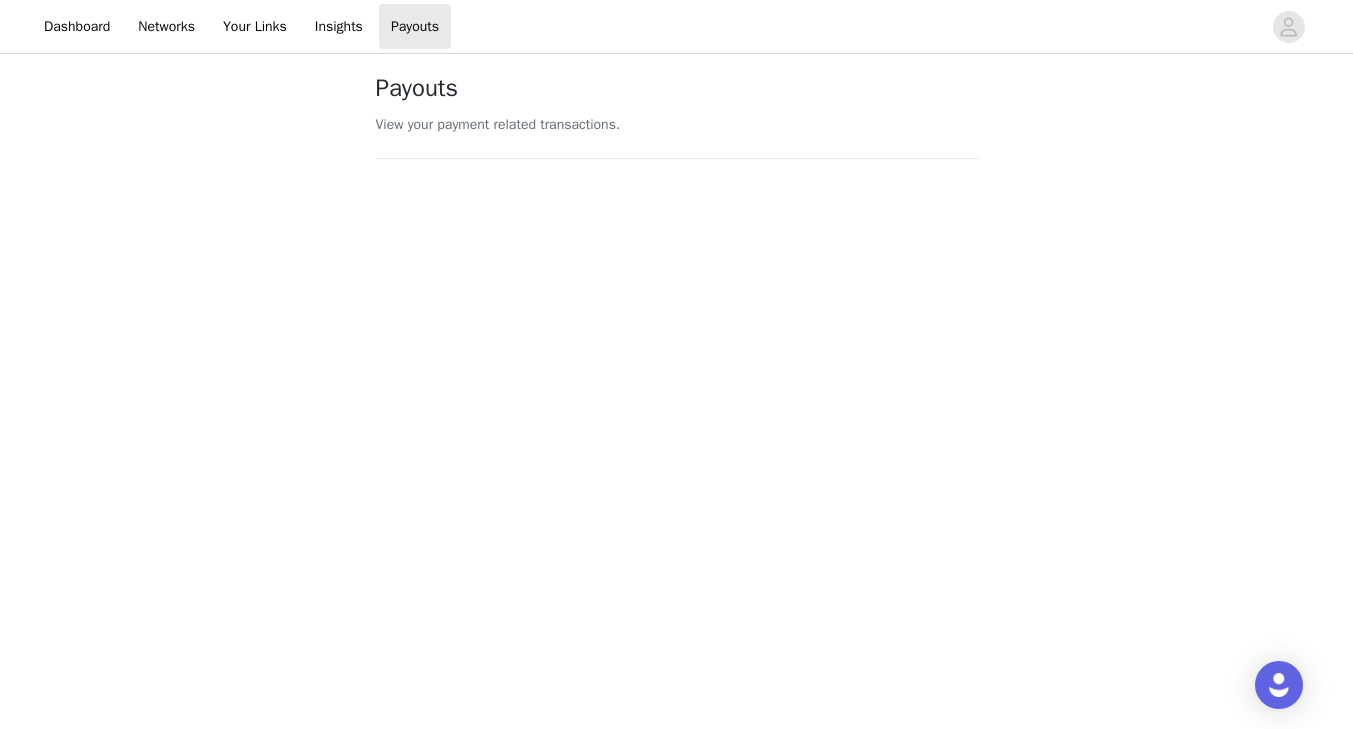 scroll, scrollTop: 0, scrollLeft: 0, axis: both 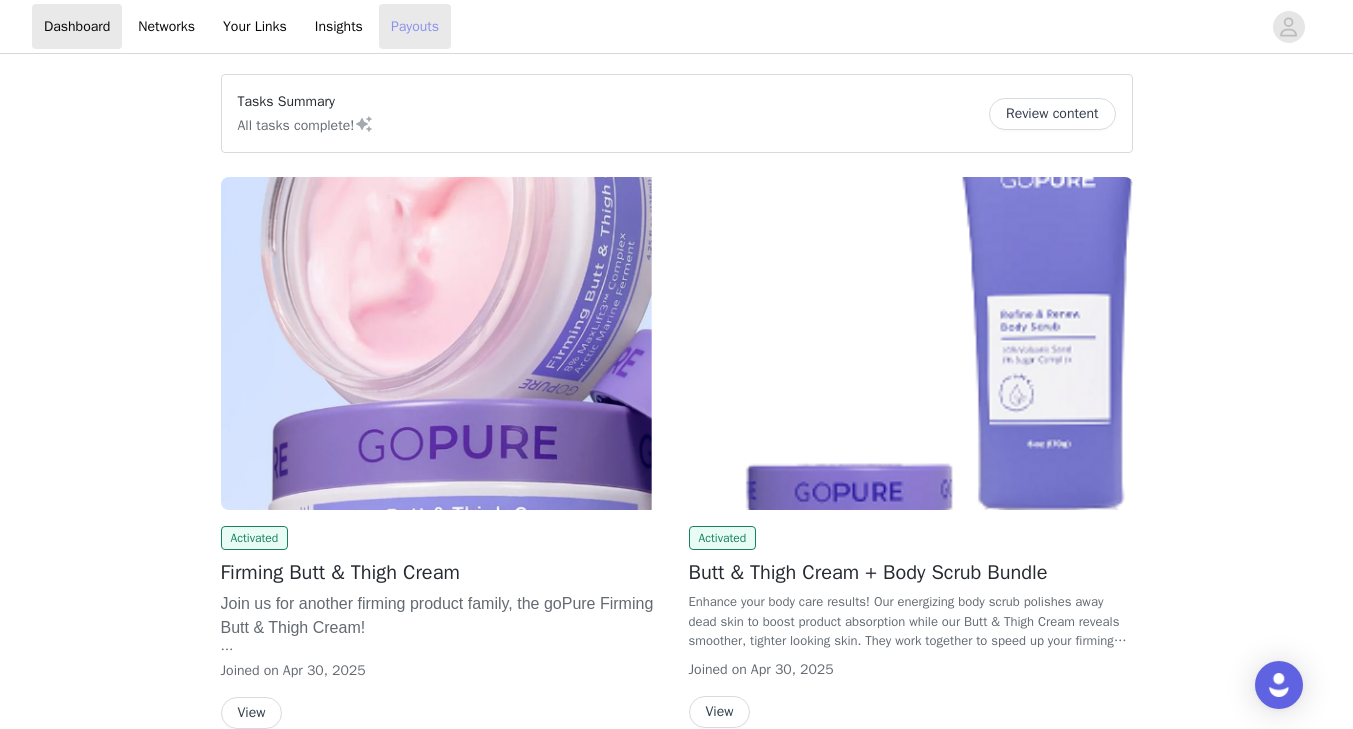 click on "Payouts" at bounding box center [415, 26] 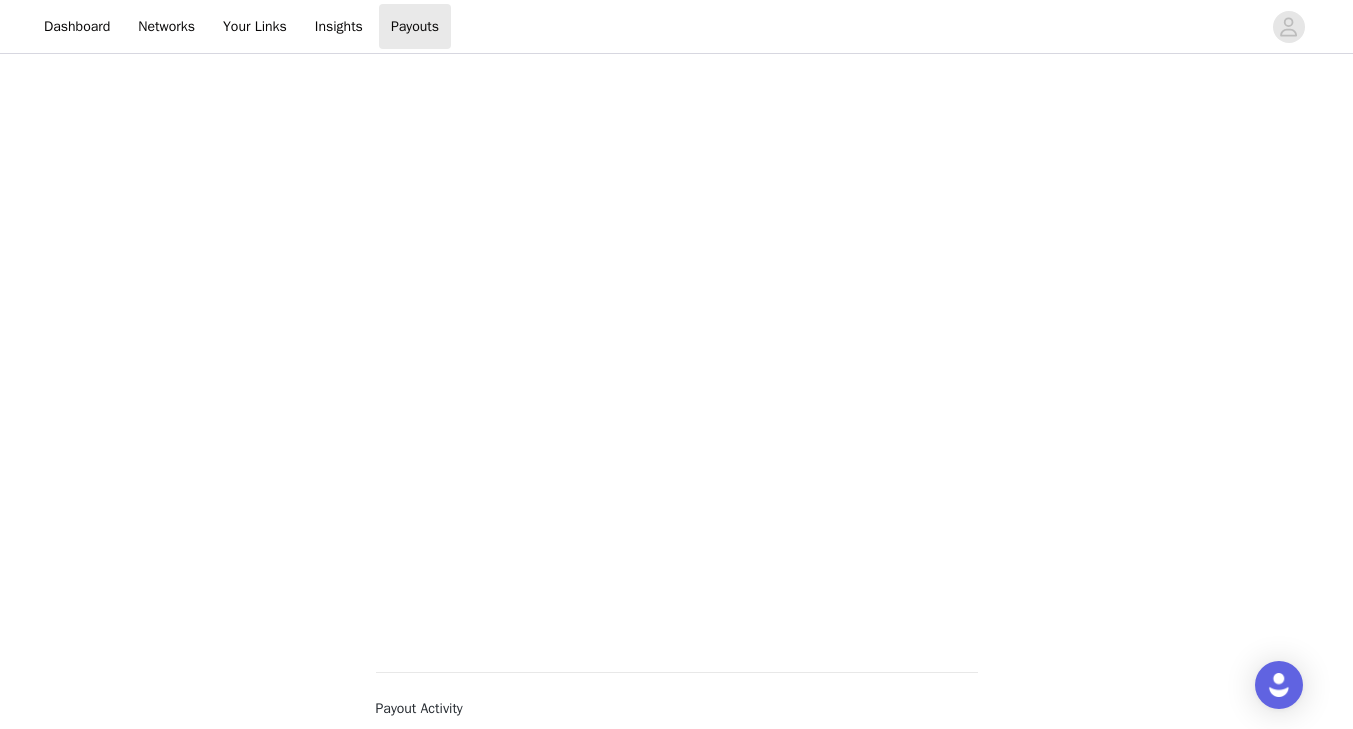 scroll, scrollTop: 532, scrollLeft: 0, axis: vertical 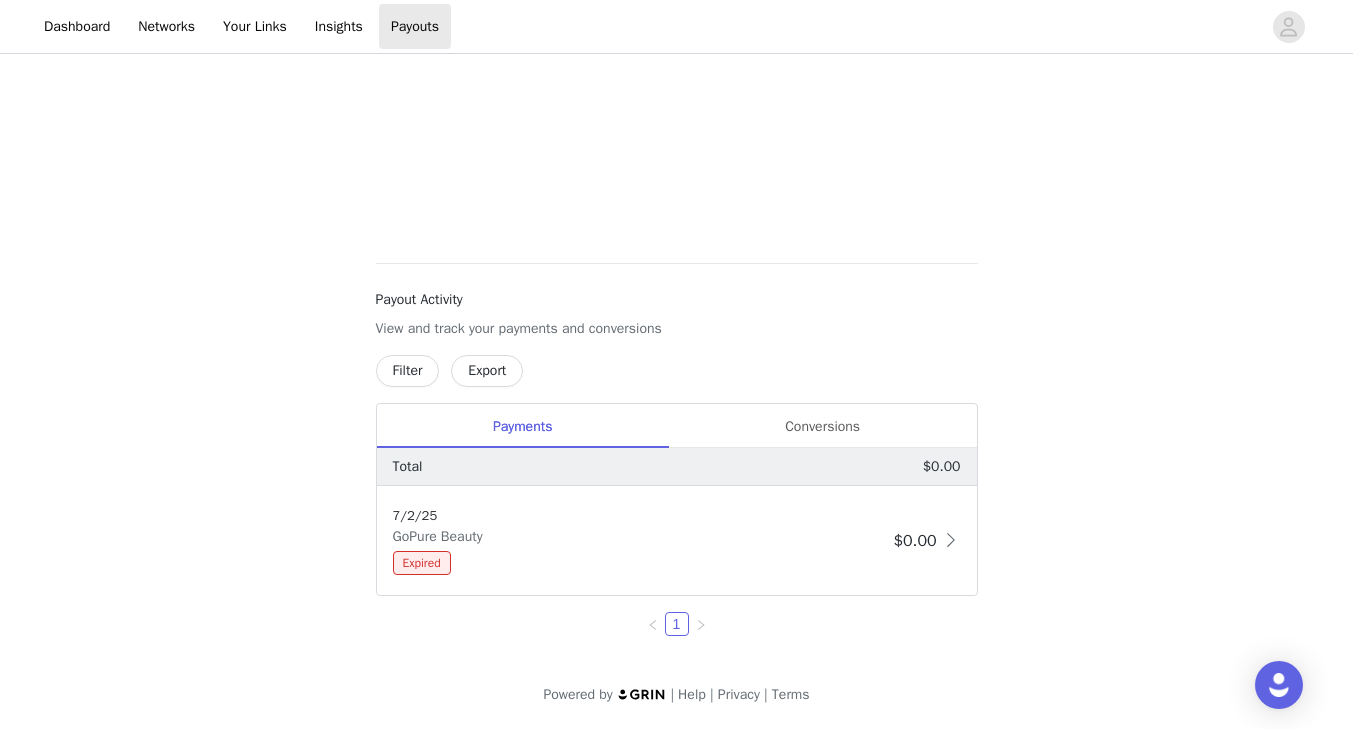 click on "Payouts   View your payment related transactions.             Payout Activity   View and track your payments and conversions   Filter   Export     Payments Conversions   Total     $0.00     7/2/25   GoPure Beauty   Expired     $0.00         1                       Powered by       |    Help    |    Privacy    |    Terms" at bounding box center (676, -74) 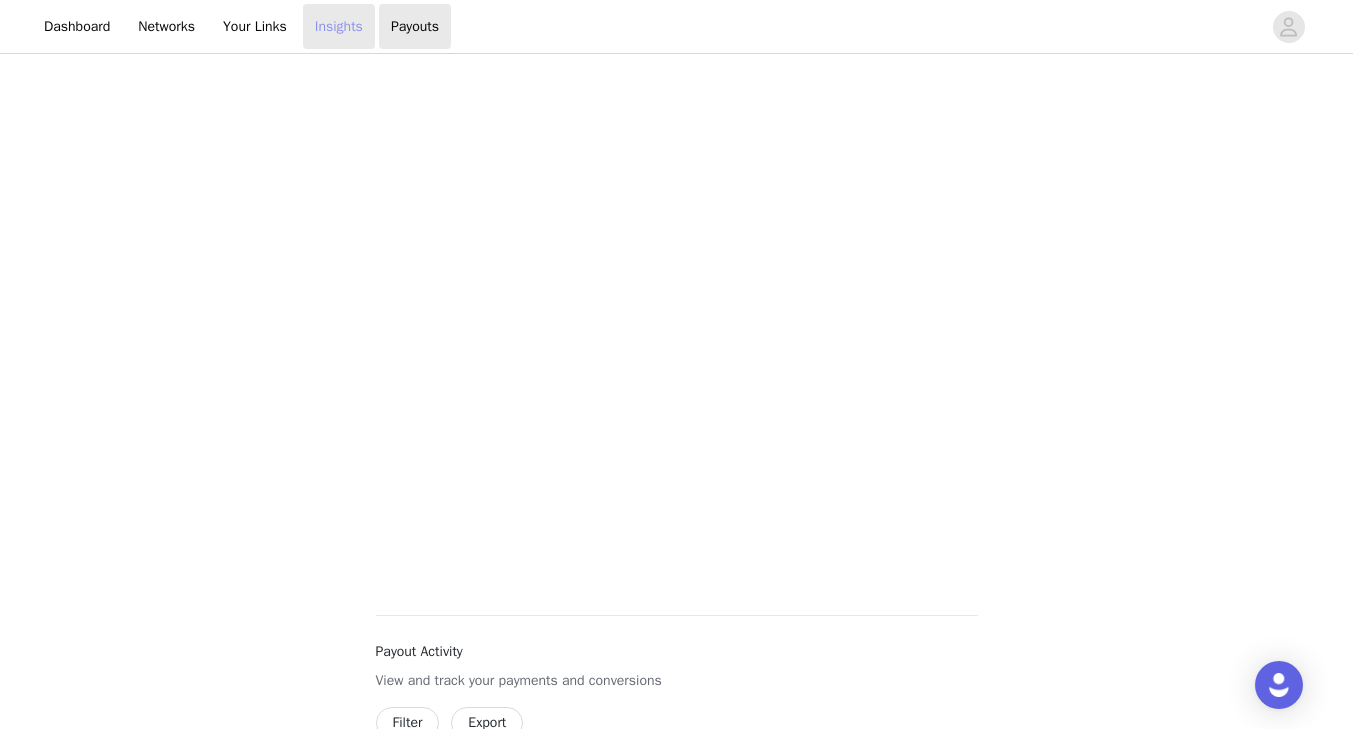 scroll, scrollTop: 0, scrollLeft: 0, axis: both 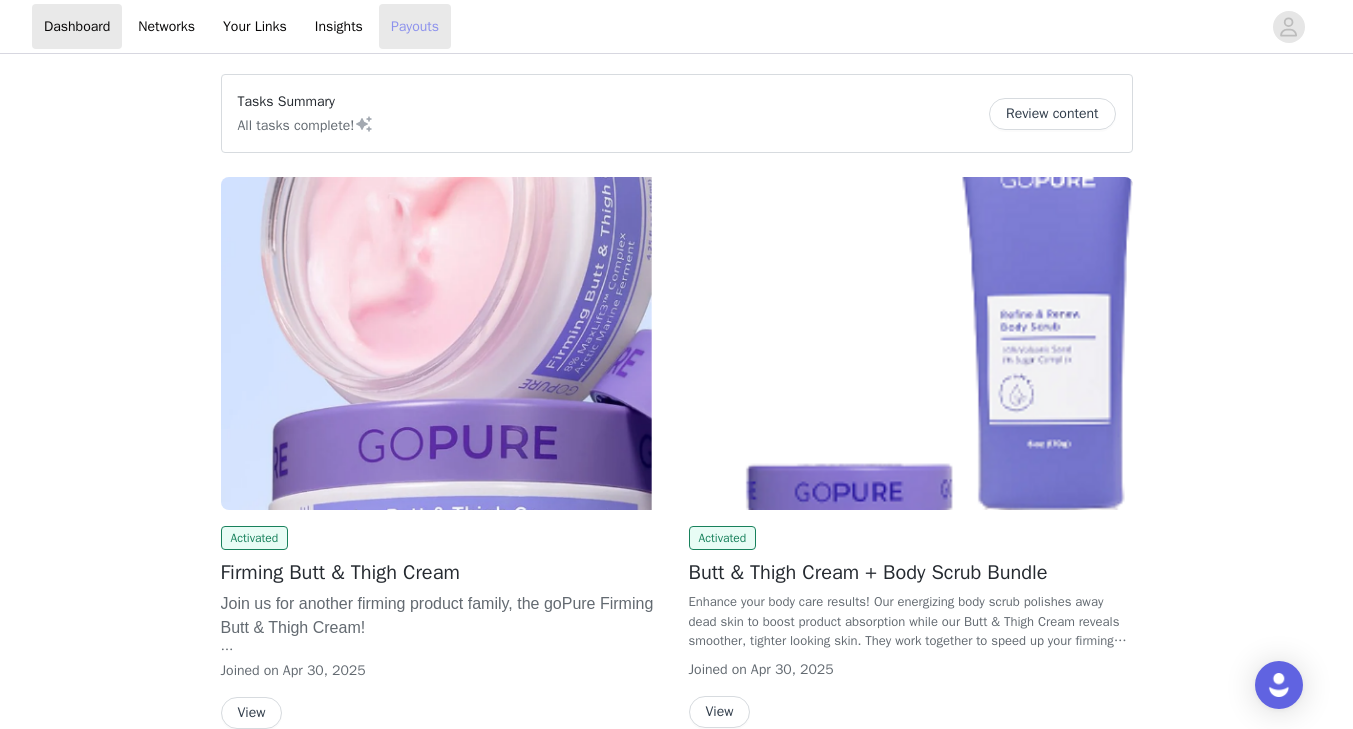 click on "Payouts" at bounding box center [415, 26] 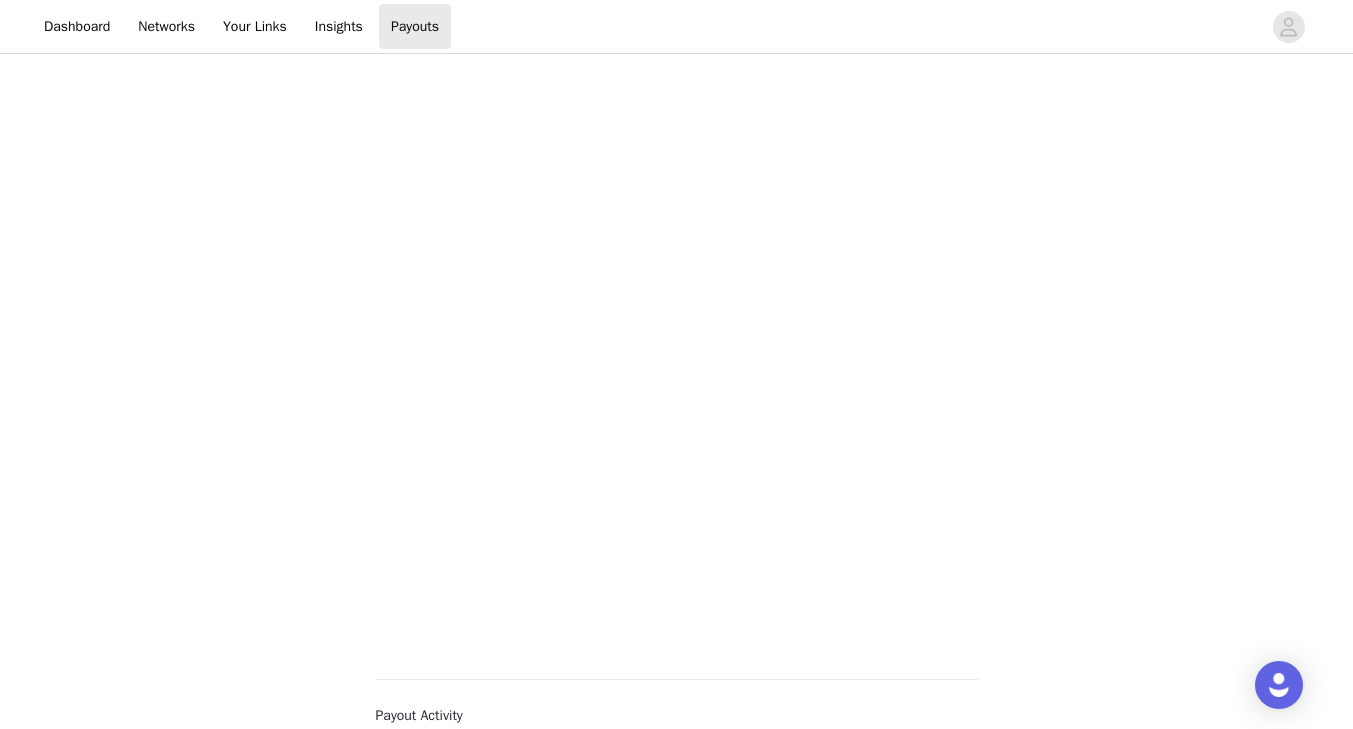 scroll, scrollTop: 135, scrollLeft: 0, axis: vertical 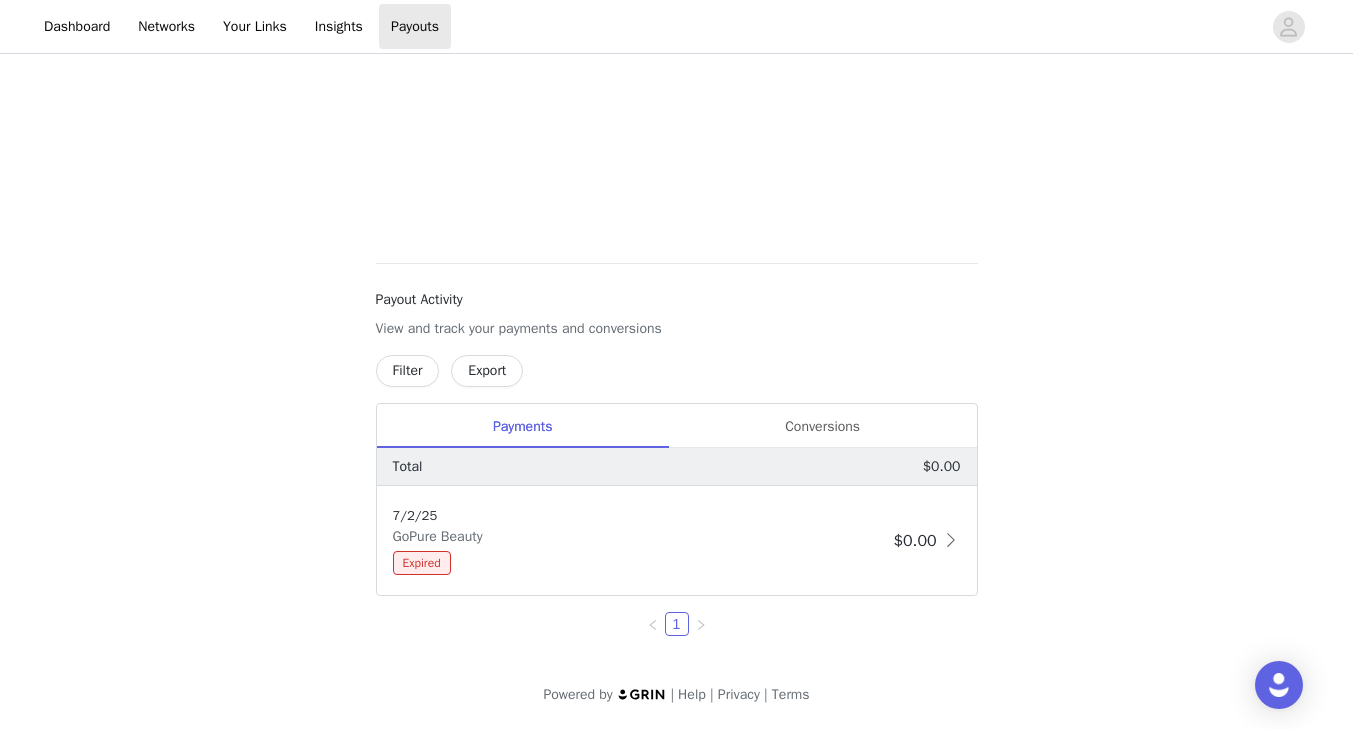 click on "Payouts   View your payment related transactions.             Payout Activity   View and track your payments and conversions   Filter   Export     Payments Conversions   Total     $0.00     7/2/25   GoPure Beauty   Expired     $0.00         1                       Powered by       |    Help    |    Privacy    |    Terms" at bounding box center (676, -32) 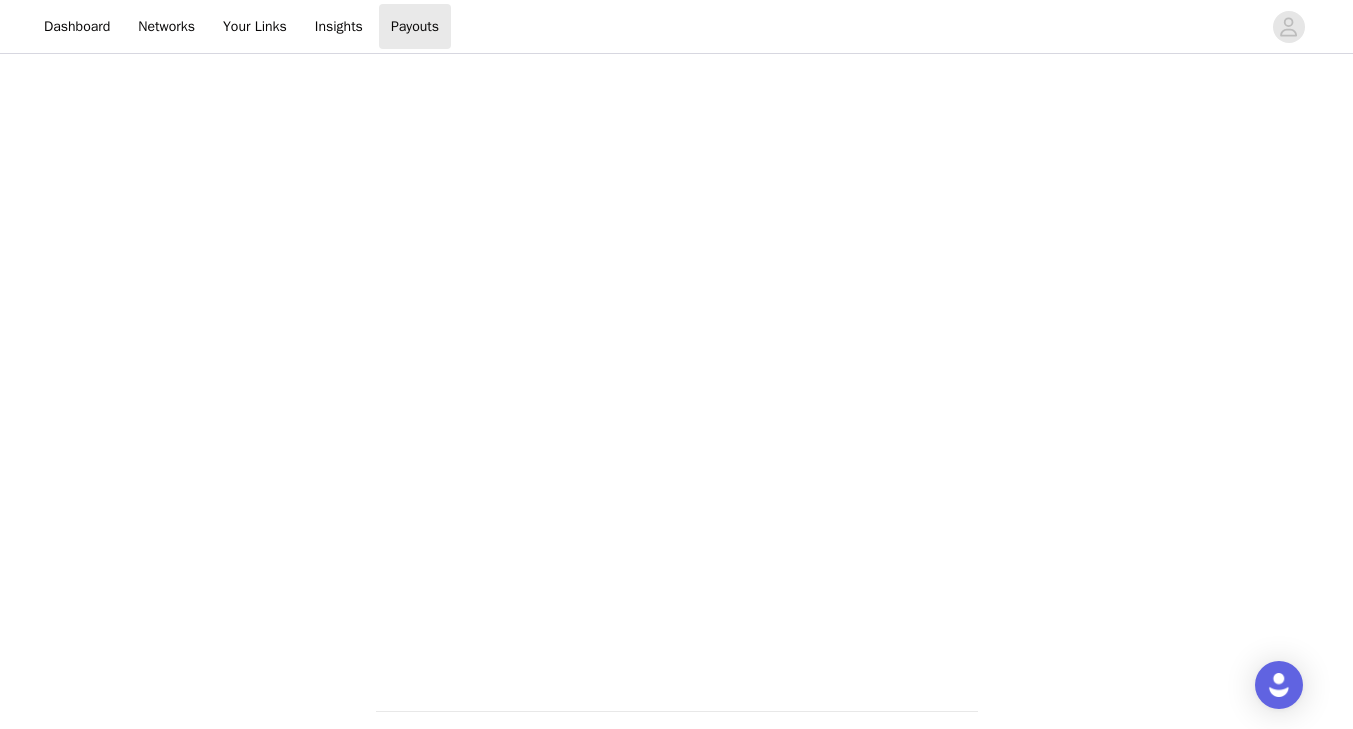 scroll, scrollTop: 210, scrollLeft: 0, axis: vertical 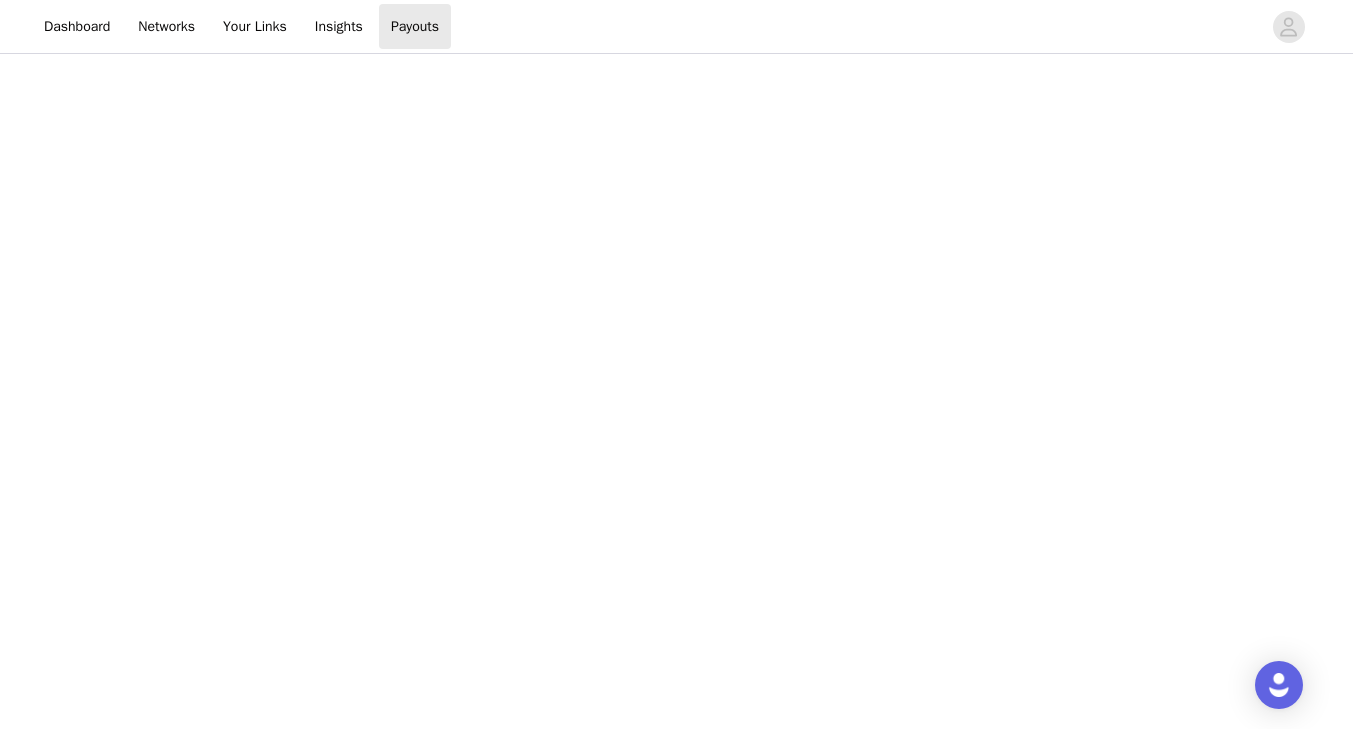 click on "Payouts   View your payment related transactions.             Payout Activity   View and track your payments and conversions   Filter   Export     Payments Conversions   Total     $0.00     7/2/25   GoPure Beauty   Expired     $0.00         1                       Powered by       |    Help    |    Privacy    |    Terms" at bounding box center [676, 663] 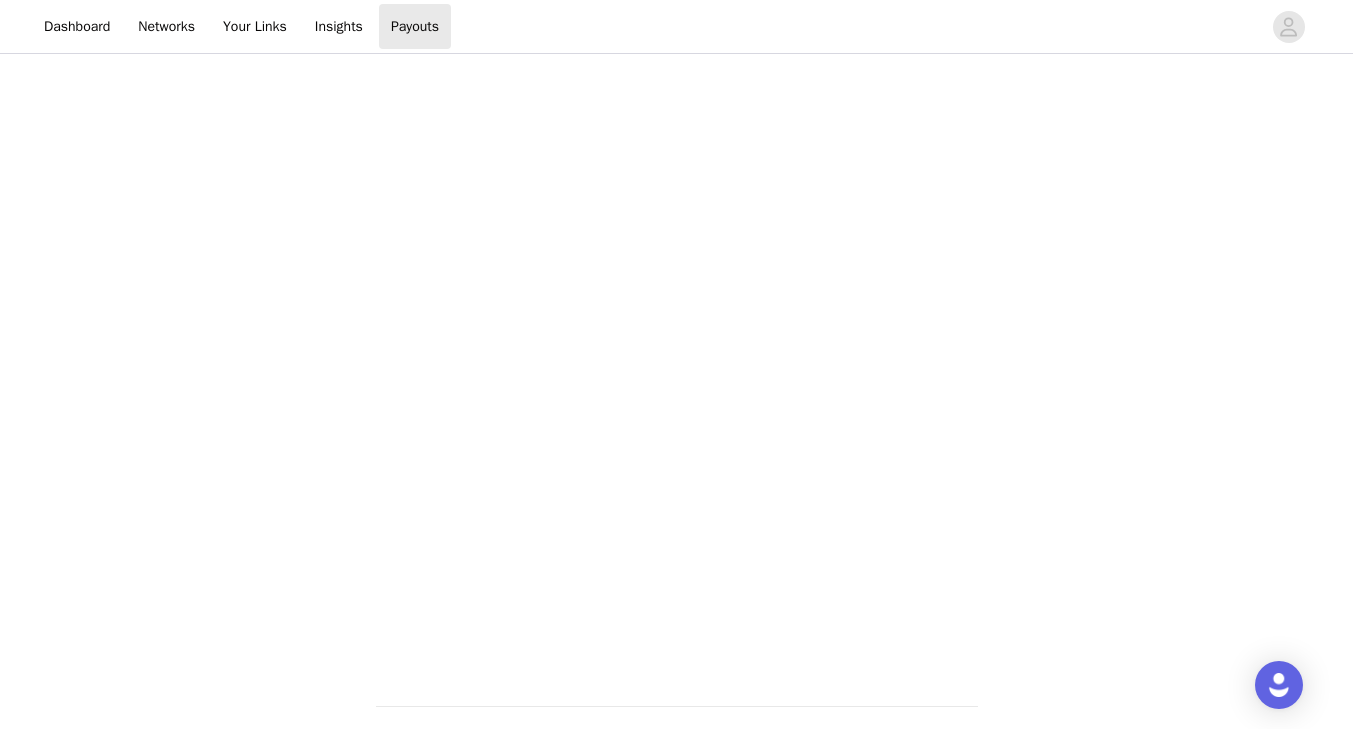 scroll, scrollTop: 532, scrollLeft: 0, axis: vertical 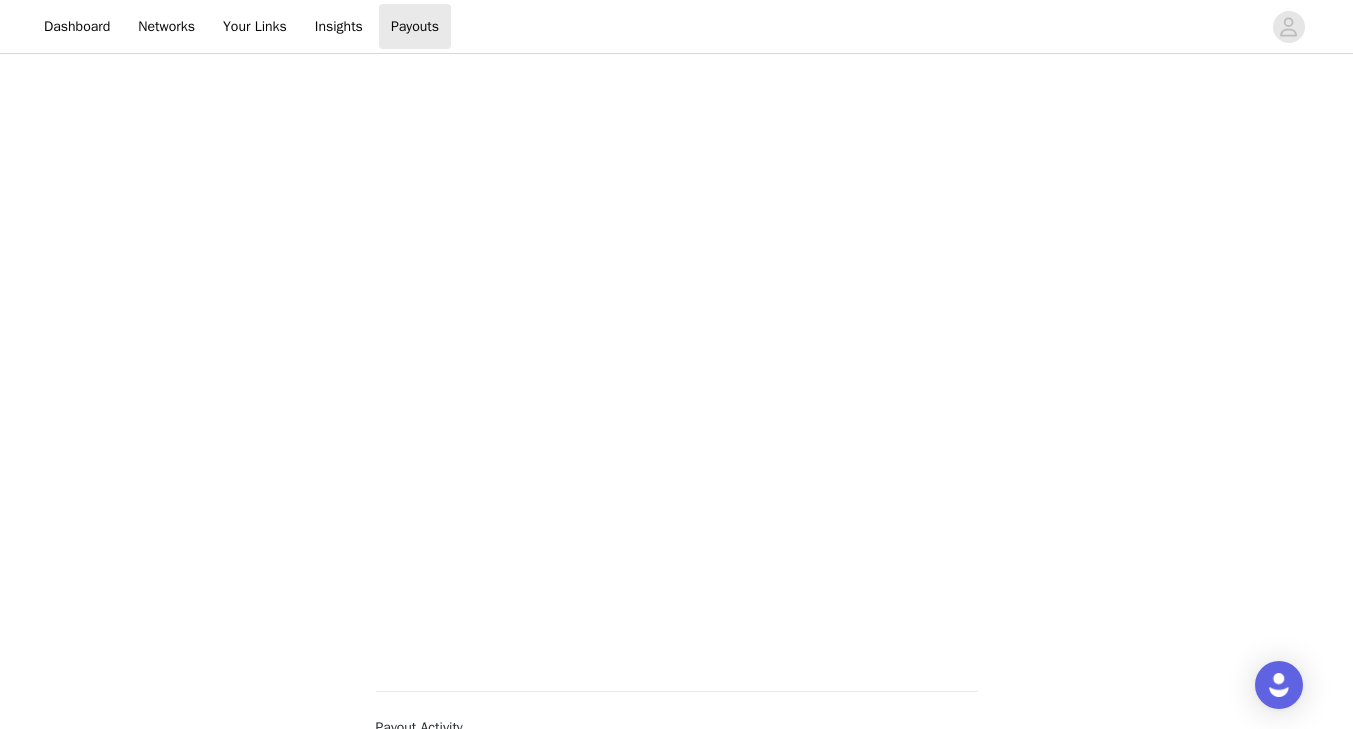 click on "Payouts   View your payment related transactions.             Payout Activity   View and track your payments and conversions   Filter   Export     Payments Conversions   Total     $0.00     7/2/25   GoPure Beauty   Expired     $0.00         1                       Powered by       |    Help    |    Privacy    |    Terms" at bounding box center (676, 341) 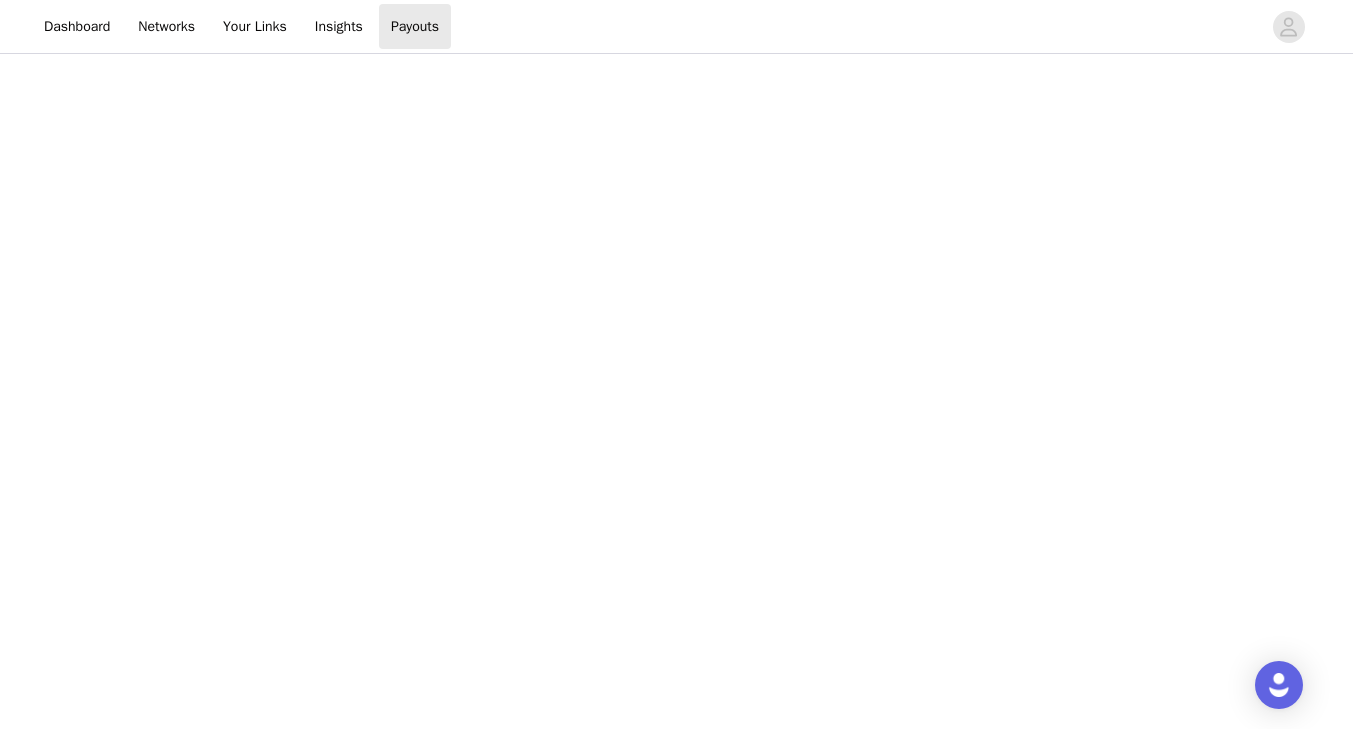 scroll, scrollTop: 918, scrollLeft: 0, axis: vertical 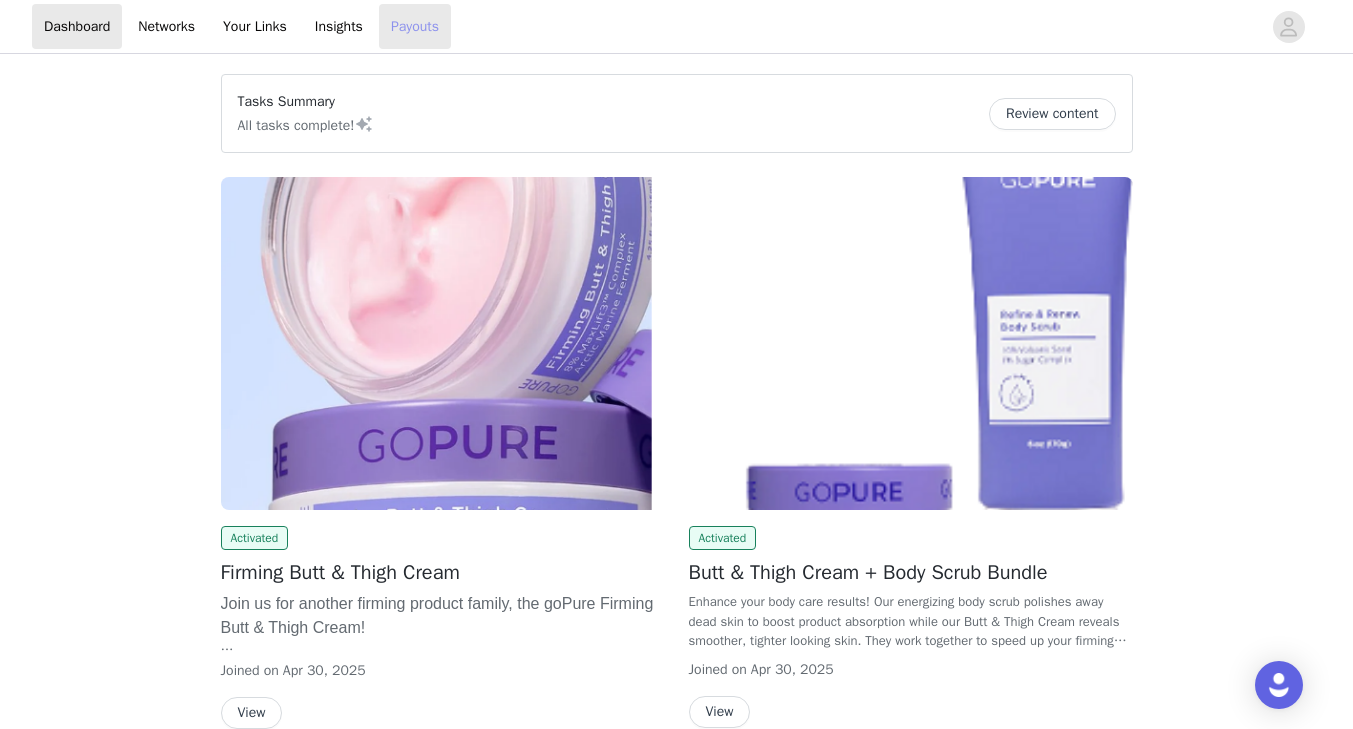 click on "Payouts" at bounding box center [415, 26] 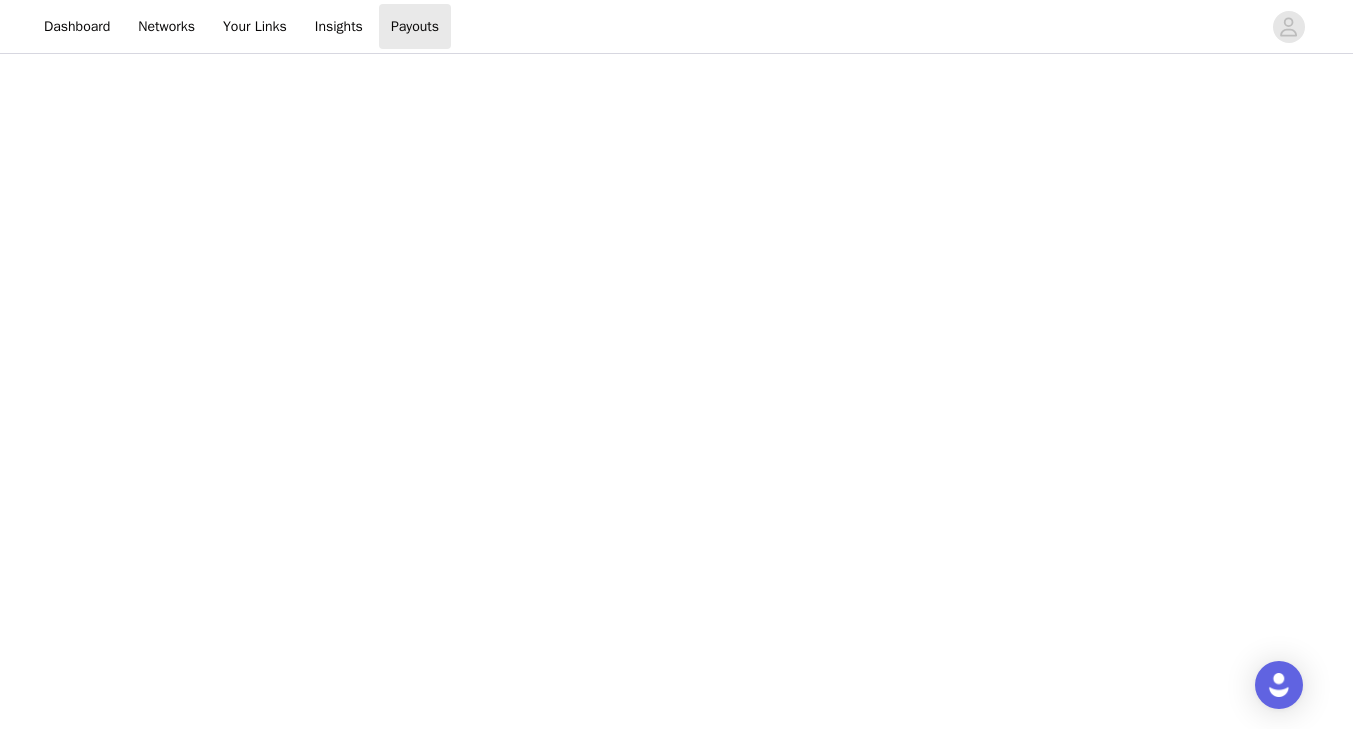scroll, scrollTop: 323, scrollLeft: 0, axis: vertical 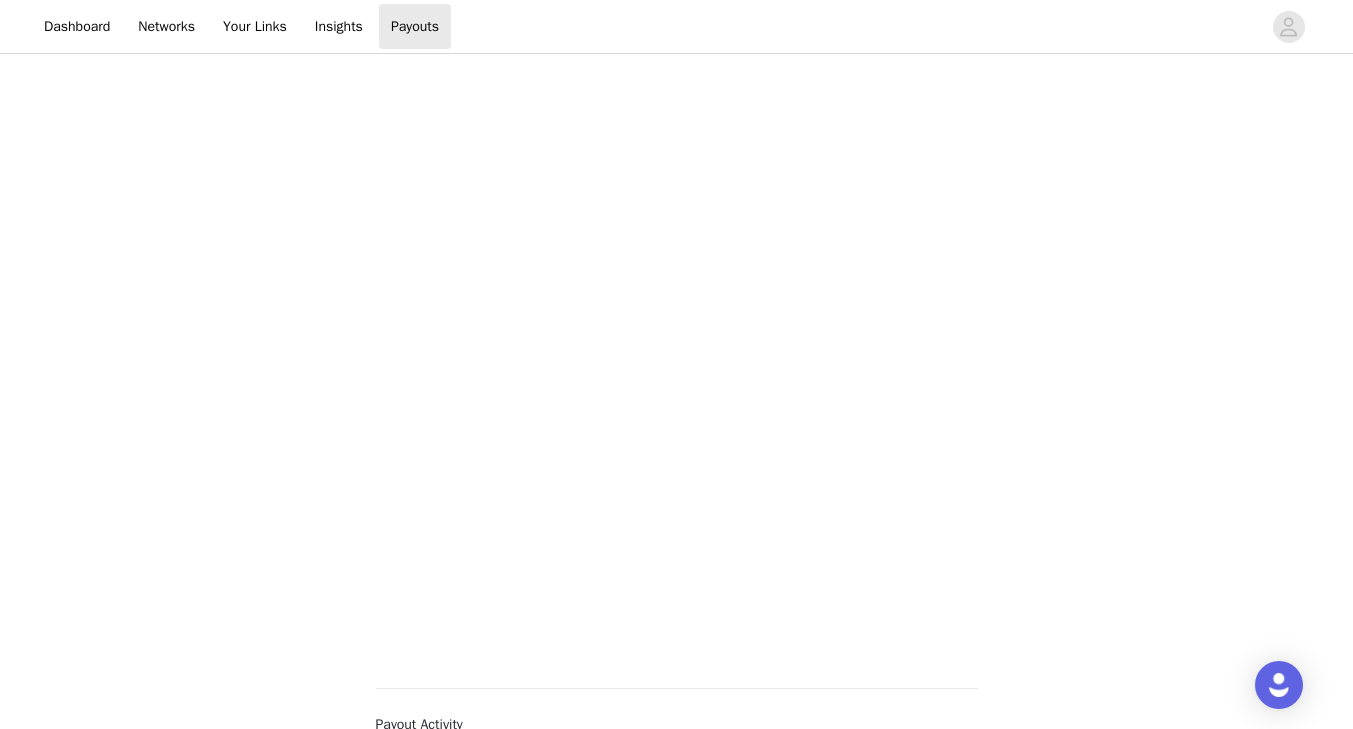 click on "Payouts   View your payment related transactions.             Payout Activity   View and track your payments and conversions   Filter   Export     Payments Conversions   Total     $0.00     7/2/25   GoPure Beauty   Expired     $0.00         1                       Powered by       |    Help    |    Privacy    |    Terms" at bounding box center (676, 338) 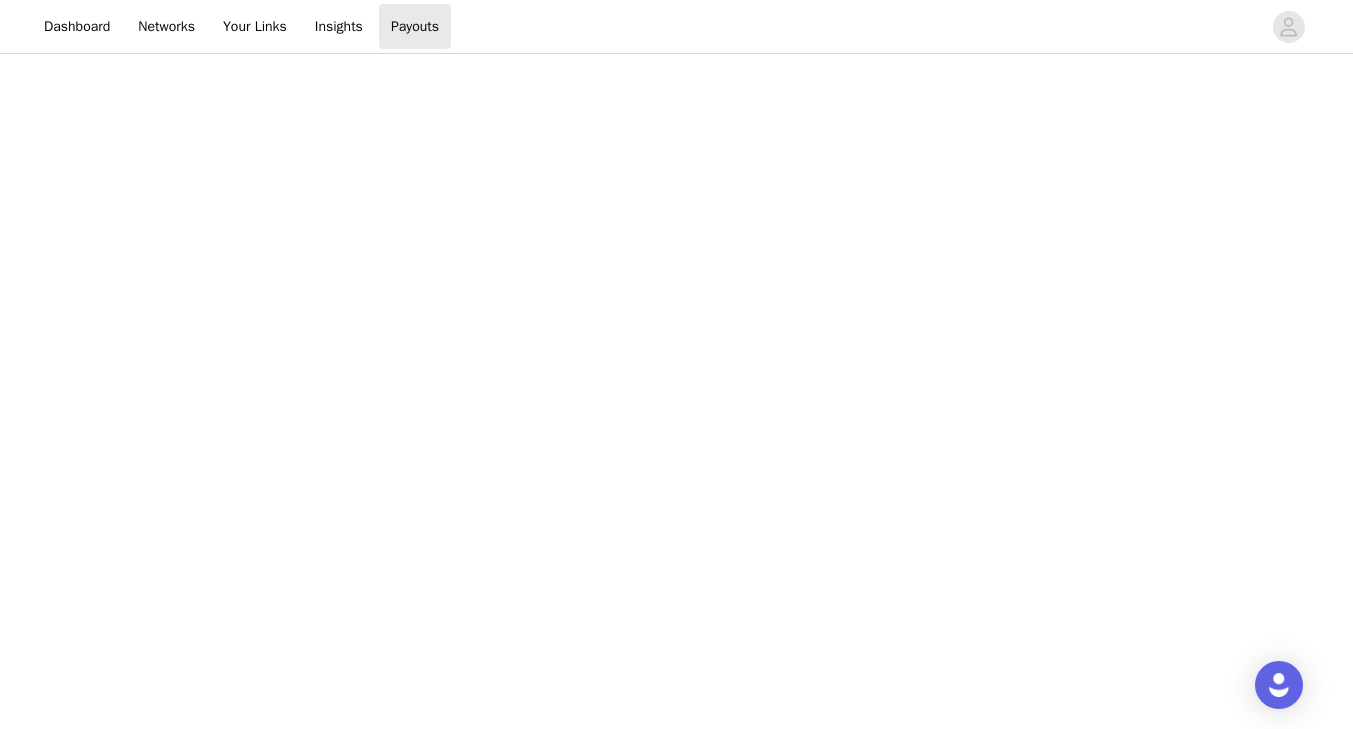 scroll, scrollTop: 778, scrollLeft: 0, axis: vertical 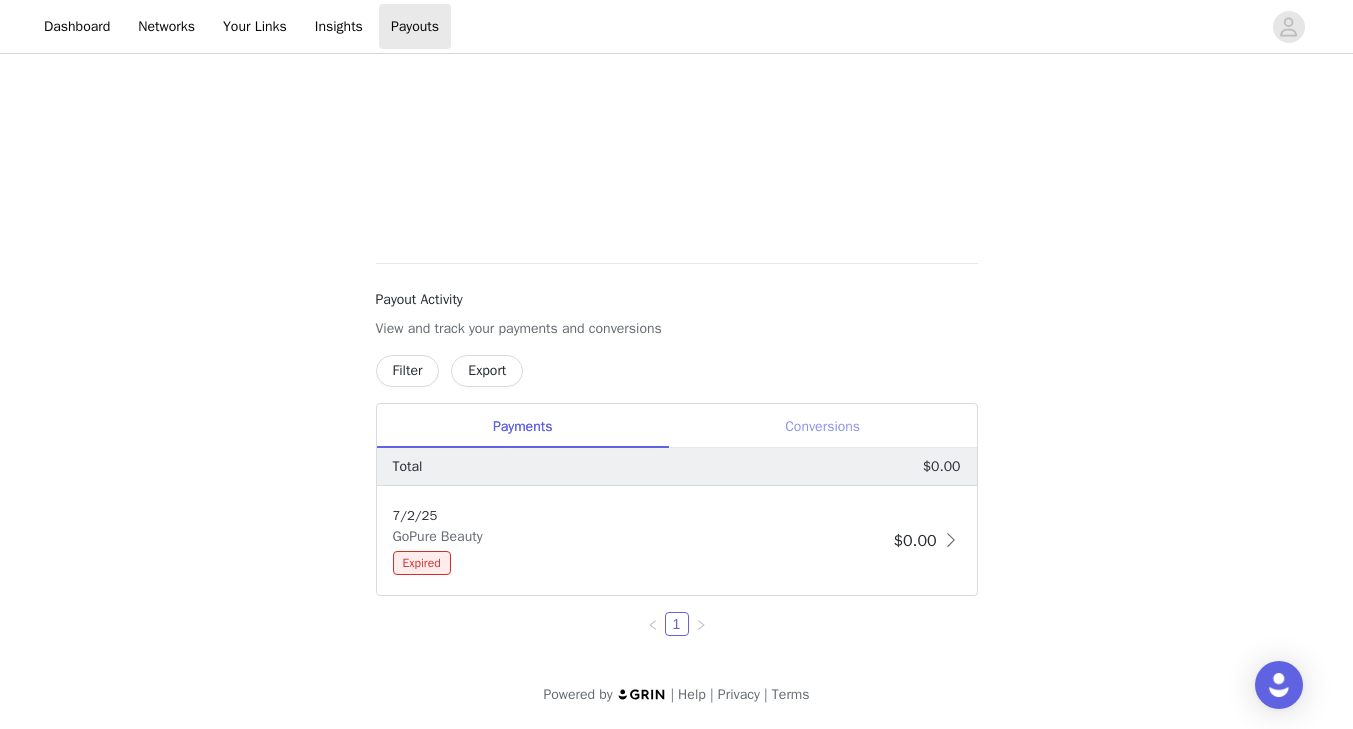 click on "Conversions" at bounding box center (823, 426) 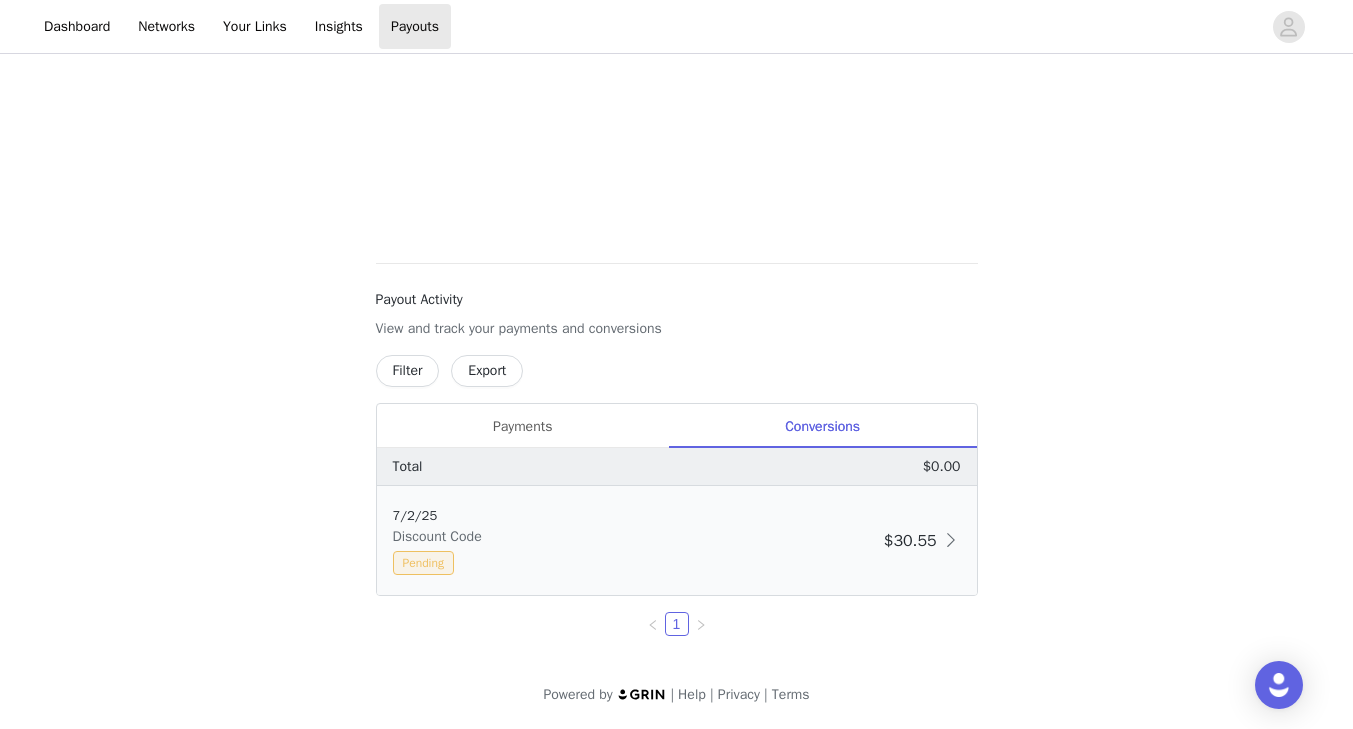 click on "Pending" at bounding box center [423, 563] 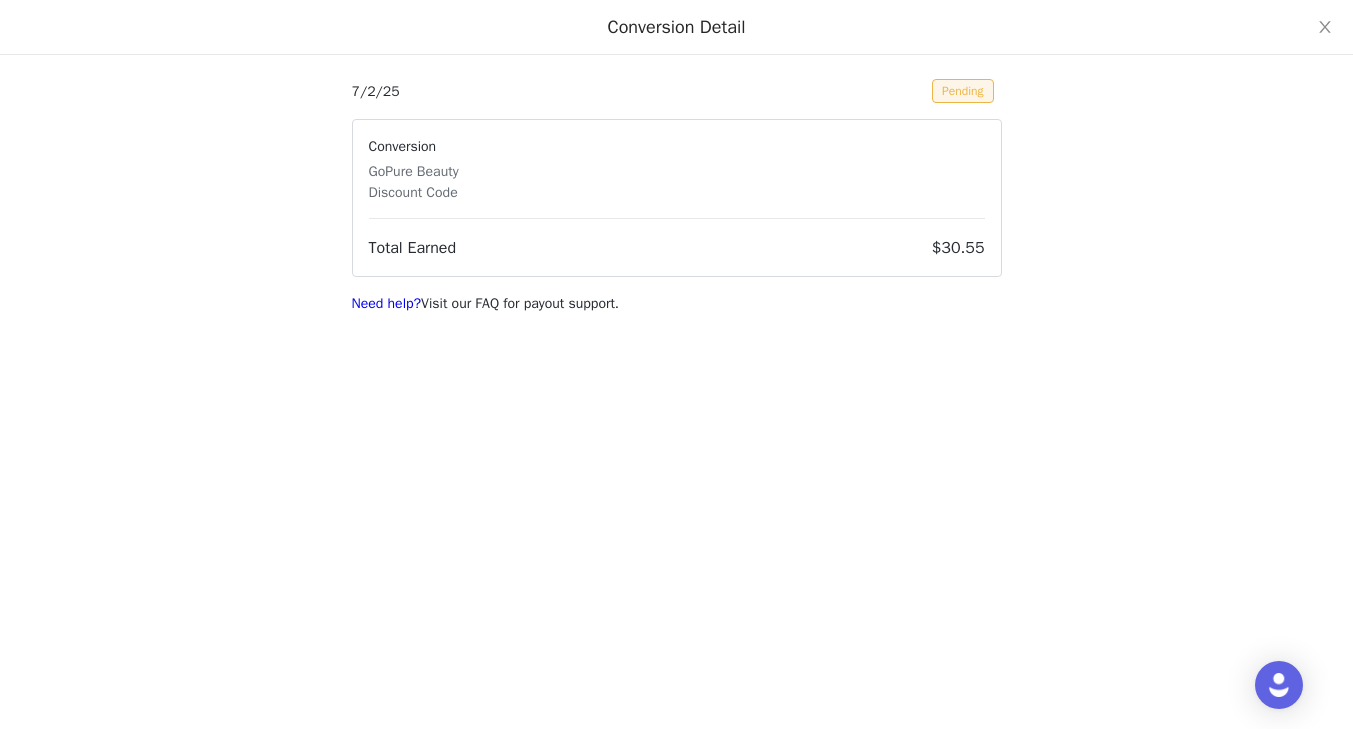 scroll, scrollTop: 499, scrollLeft: 0, axis: vertical 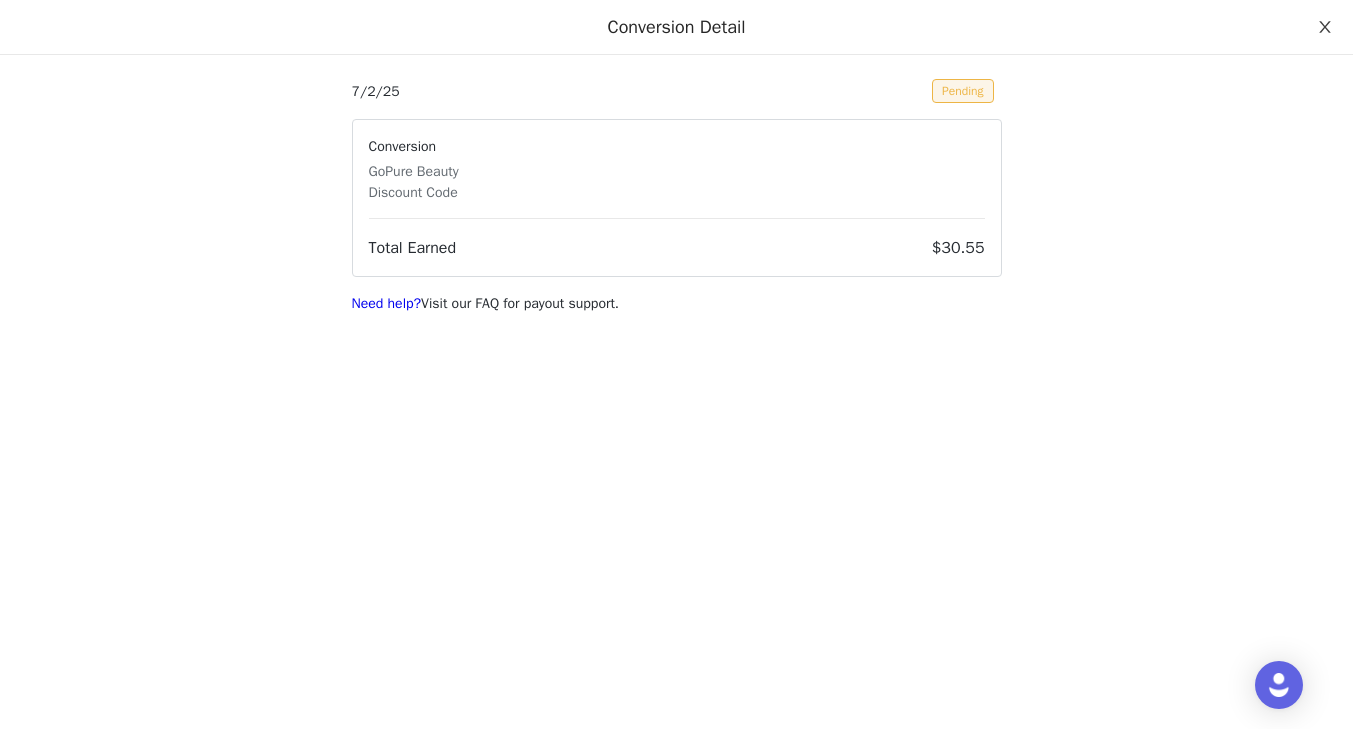 click 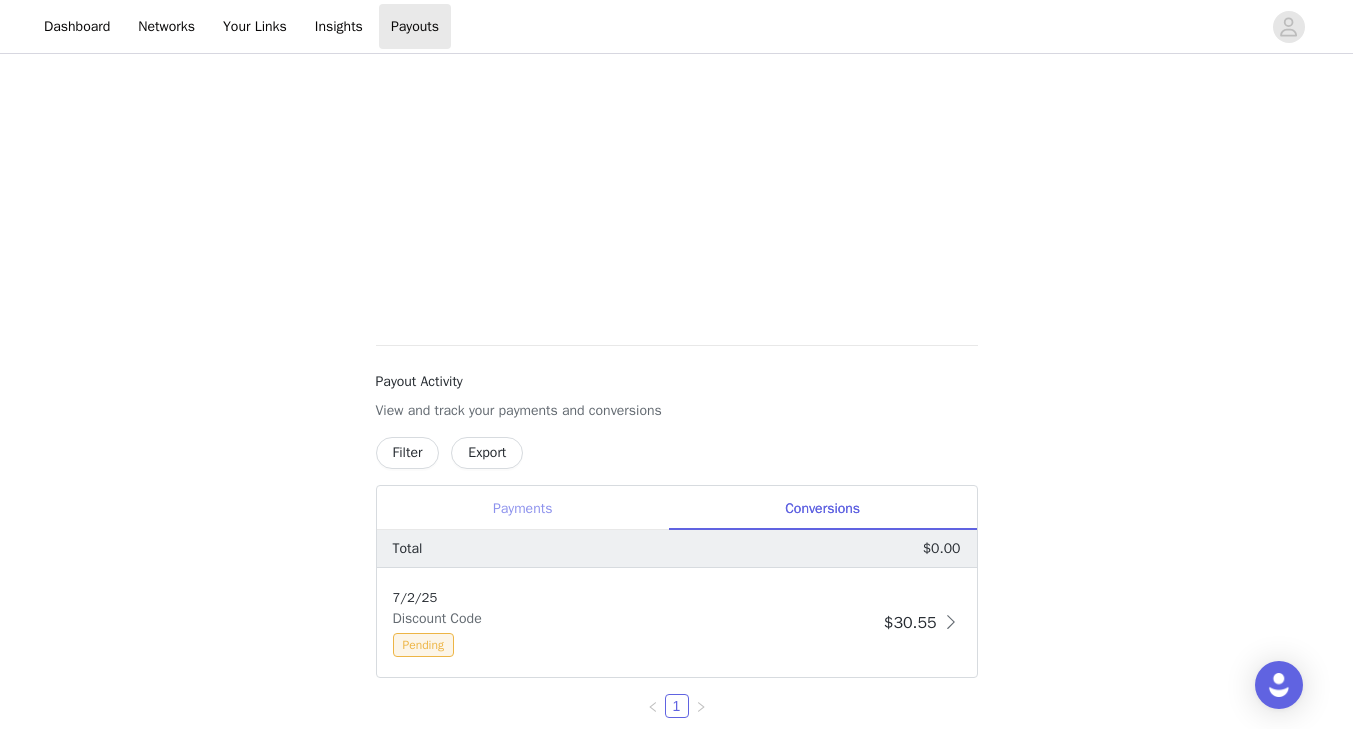 click on "Payments" at bounding box center (523, 508) 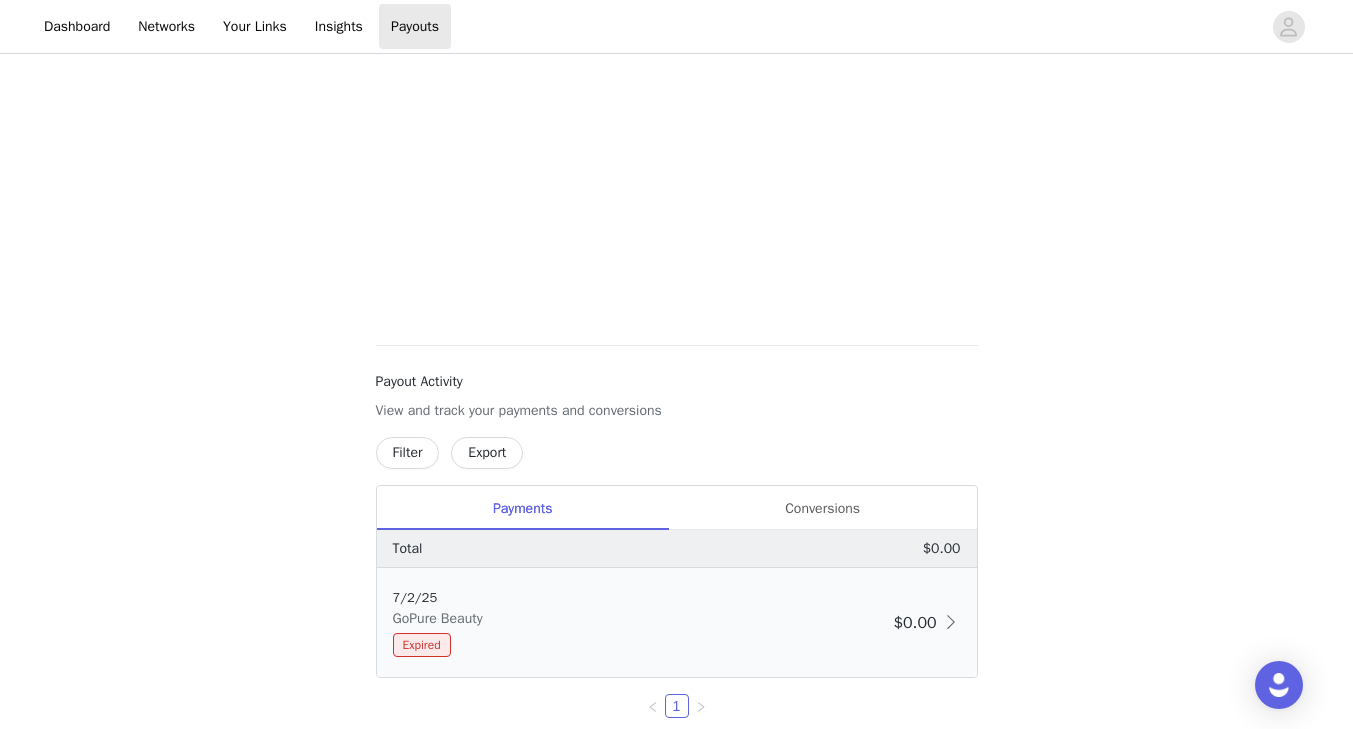 click on "7/2/25   GoPure Beauty   Expired" at bounding box center [639, 622] 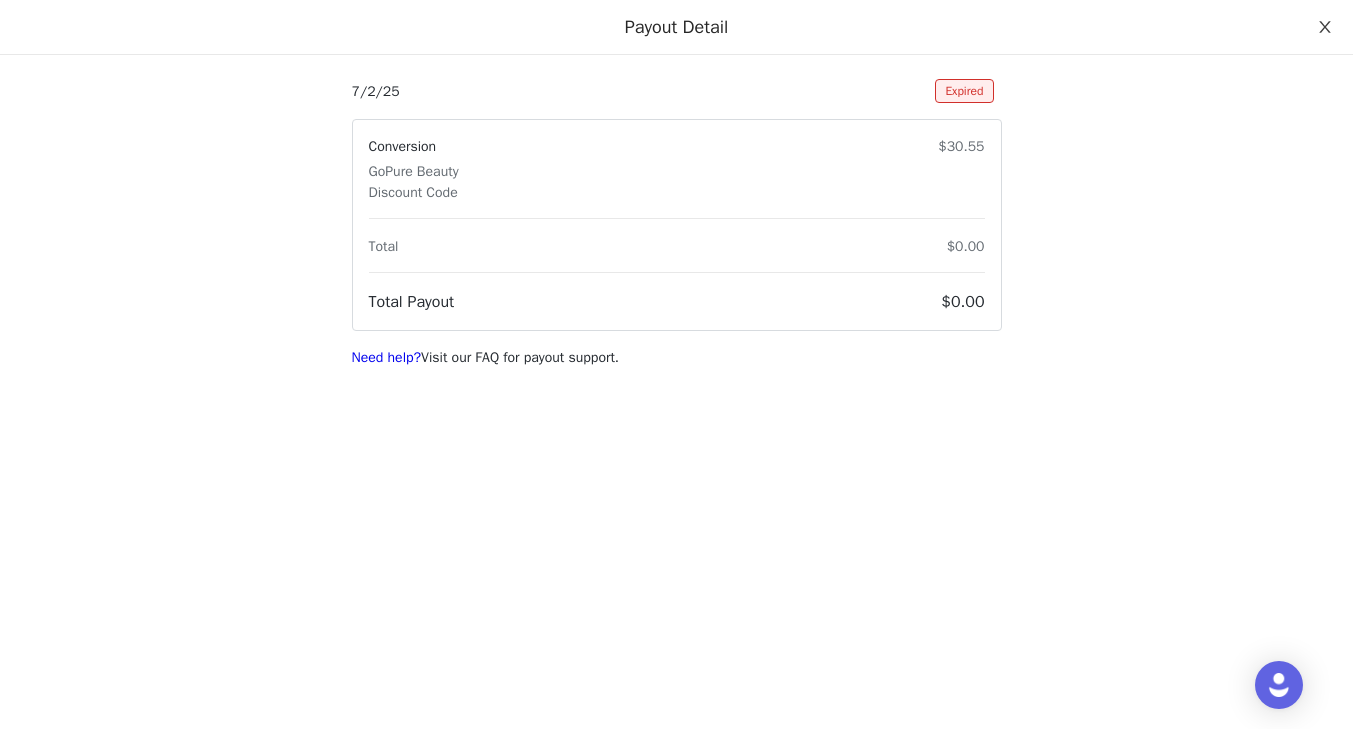 click 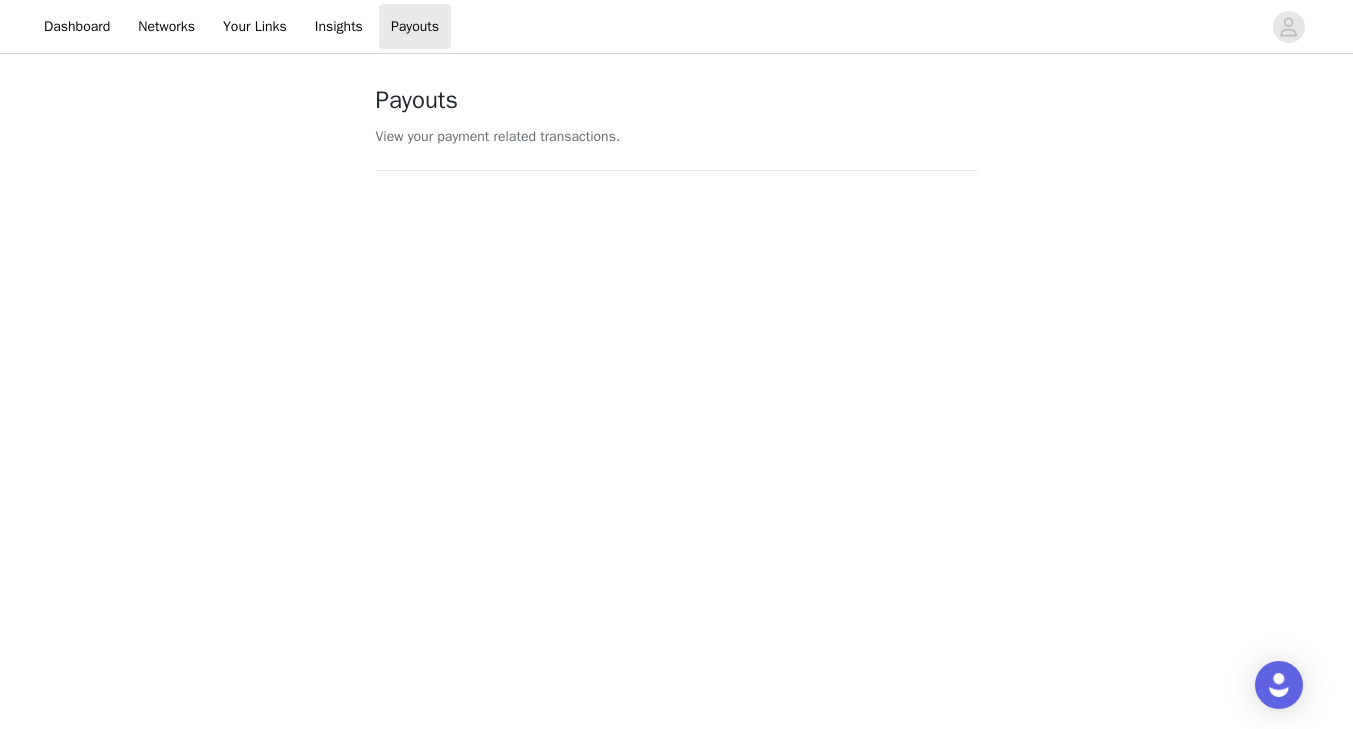 scroll, scrollTop: 0, scrollLeft: 0, axis: both 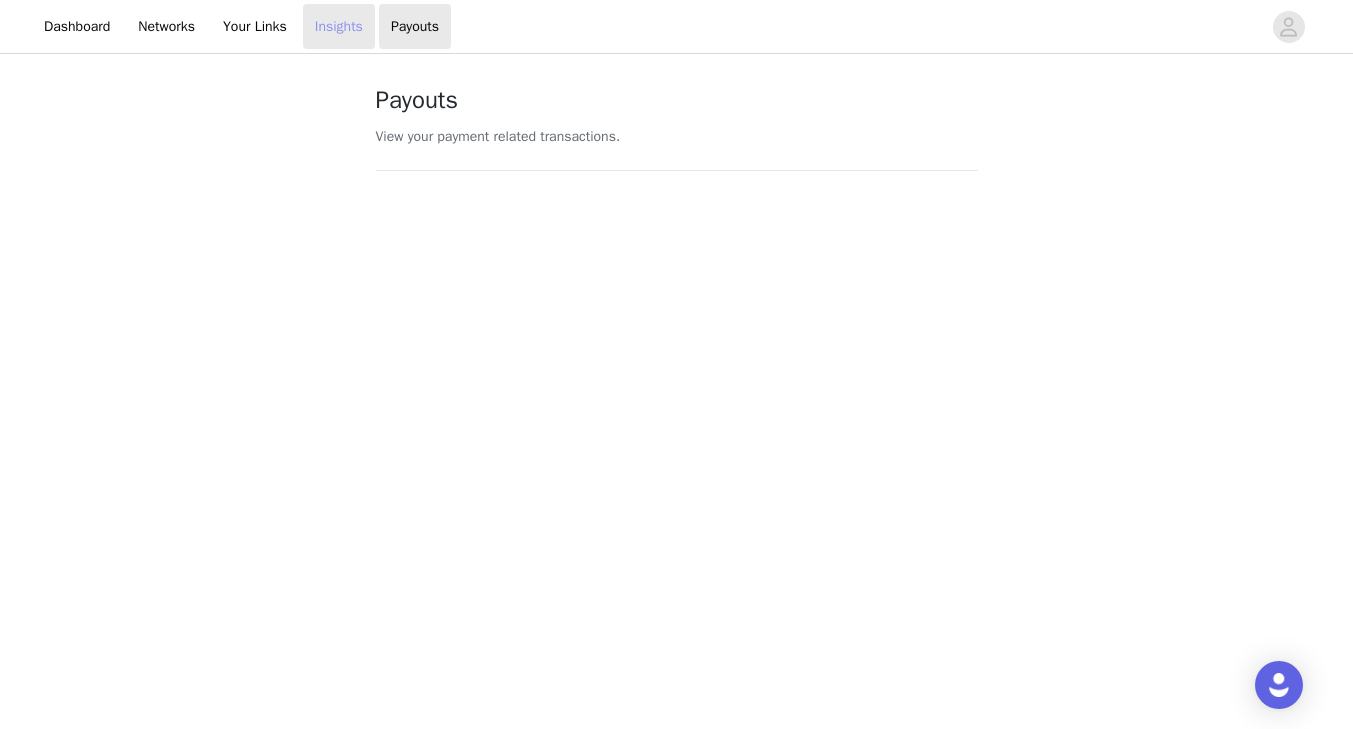 click on "Insights" at bounding box center [339, 26] 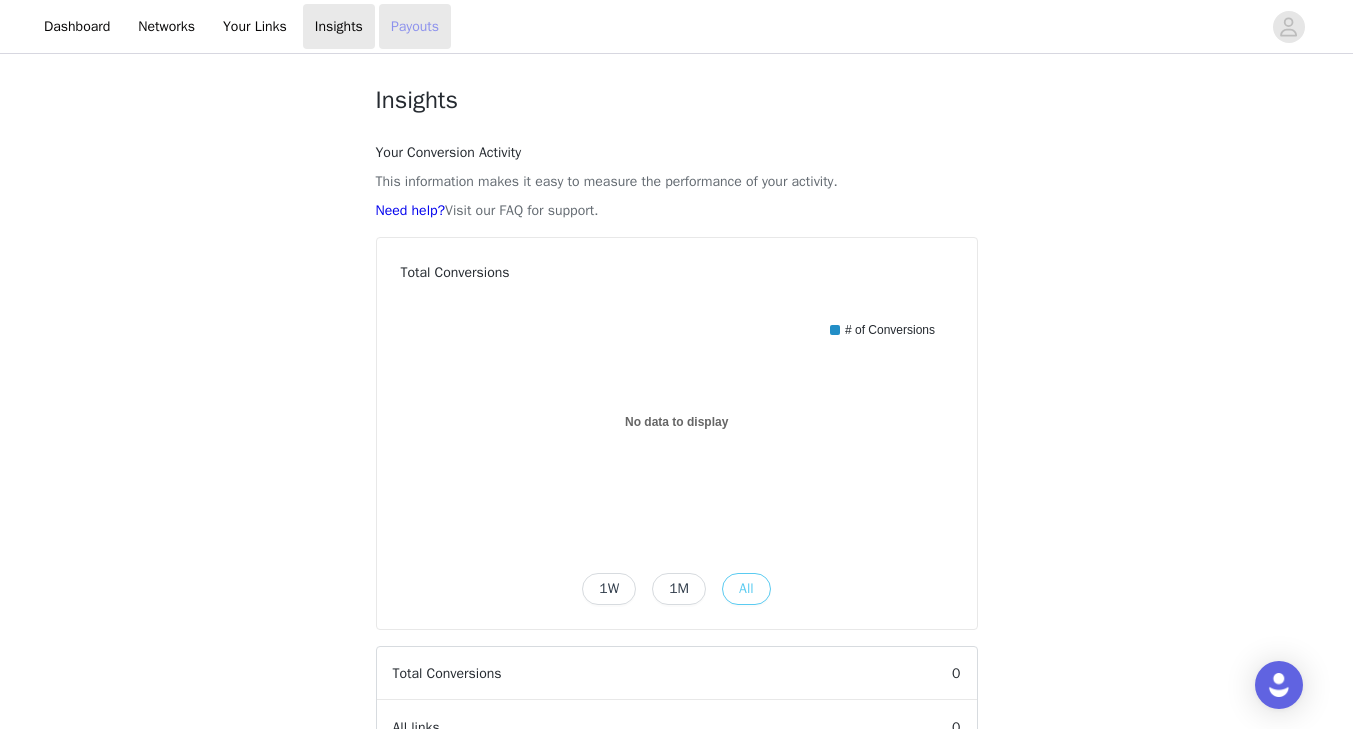 scroll, scrollTop: 0, scrollLeft: 0, axis: both 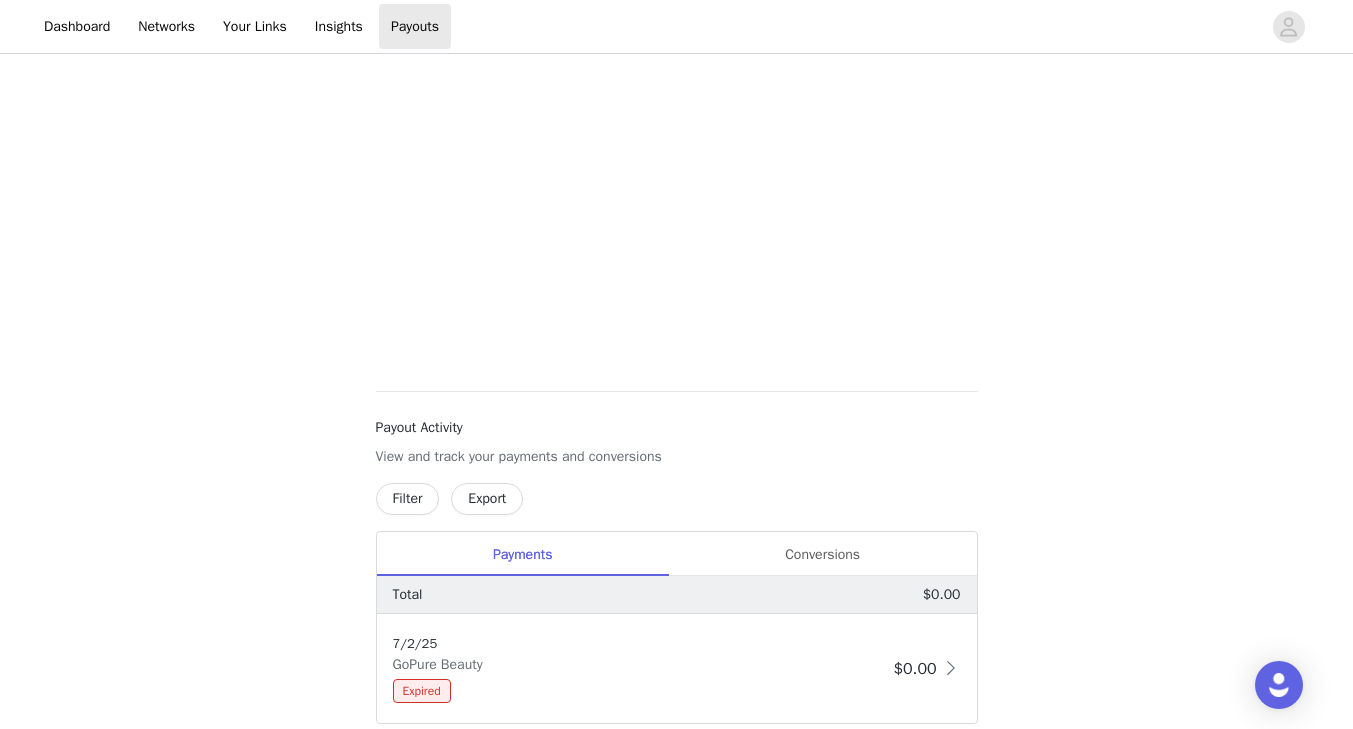 click on "Payouts   View your payment related transactions.             Payout Activity   View and track your payments and conversions   Filter   Export     Payments Conversions   Total     $0.00     7/2/25   GoPure Beauty   Expired     $0.00         1                       Powered by       |    Help    |    Privacy    |    Terms" at bounding box center [676, 231] 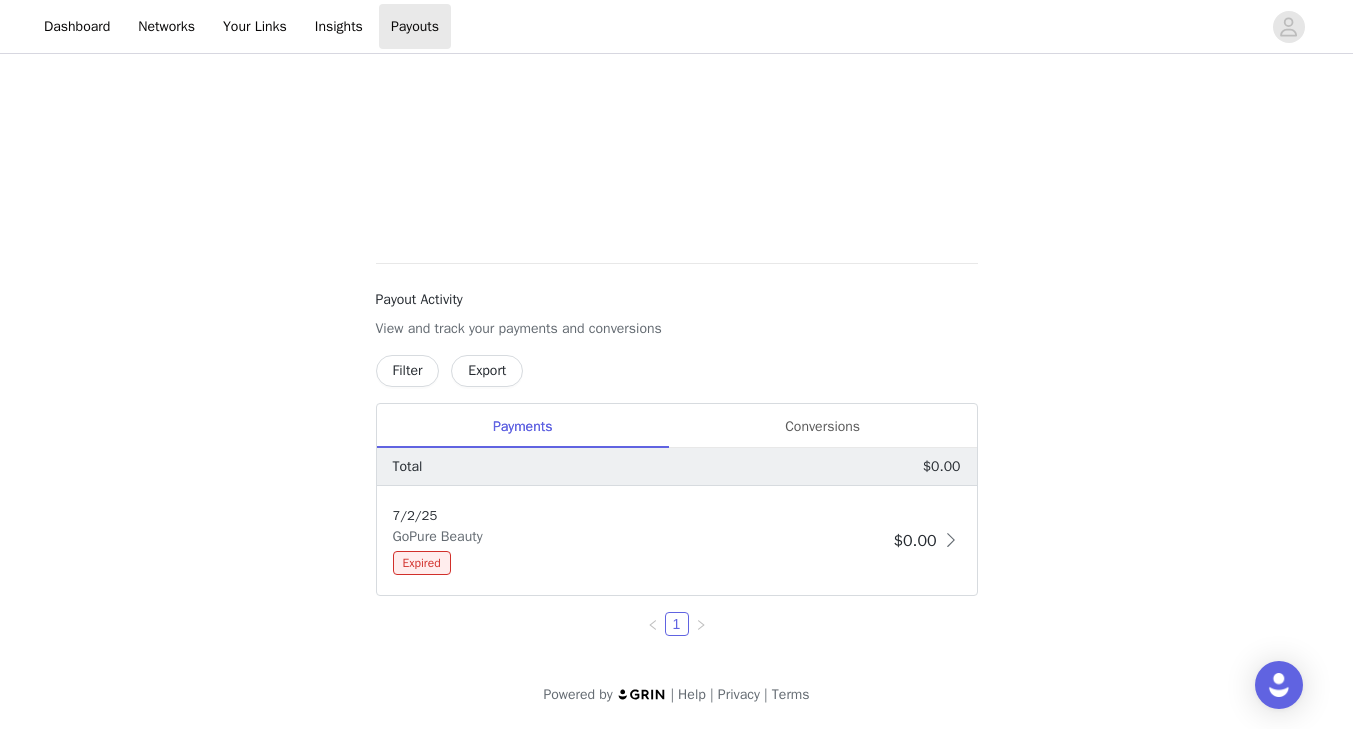 scroll, scrollTop: 581, scrollLeft: 0, axis: vertical 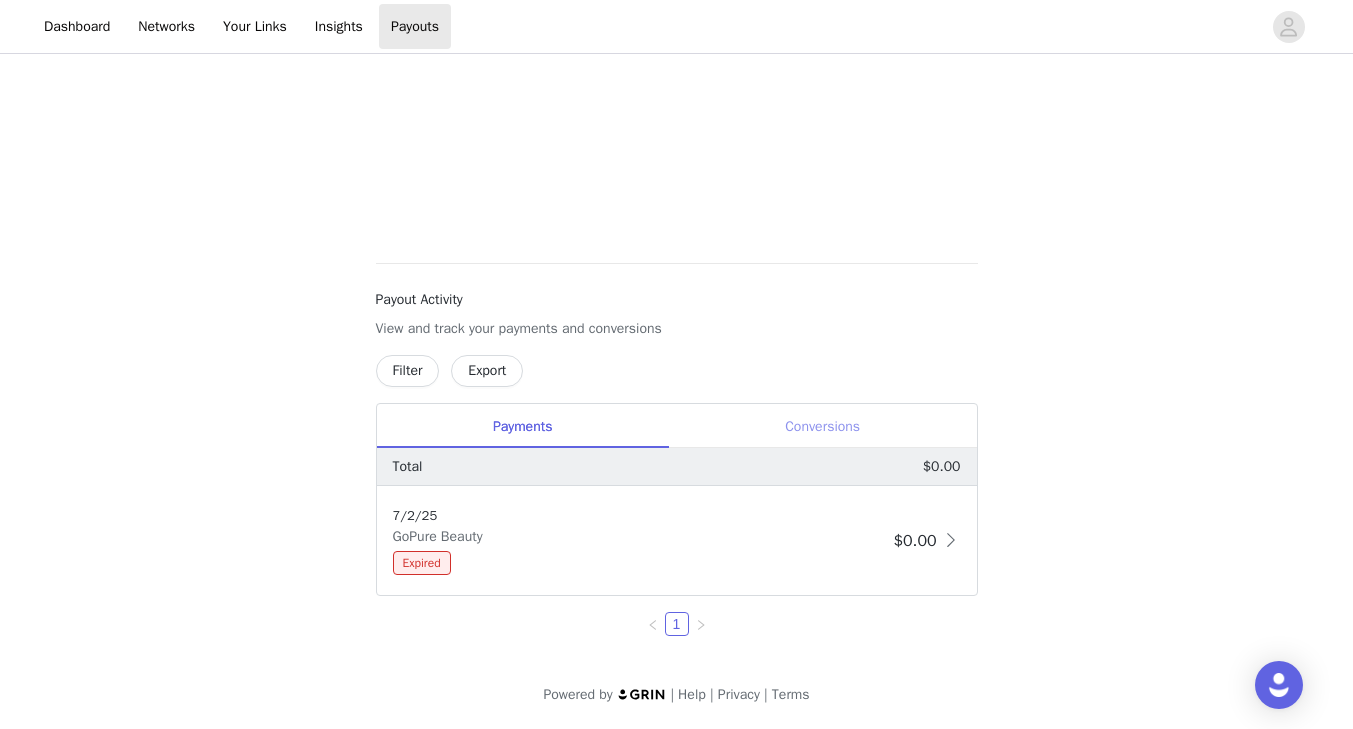 click on "Conversions" at bounding box center (823, 426) 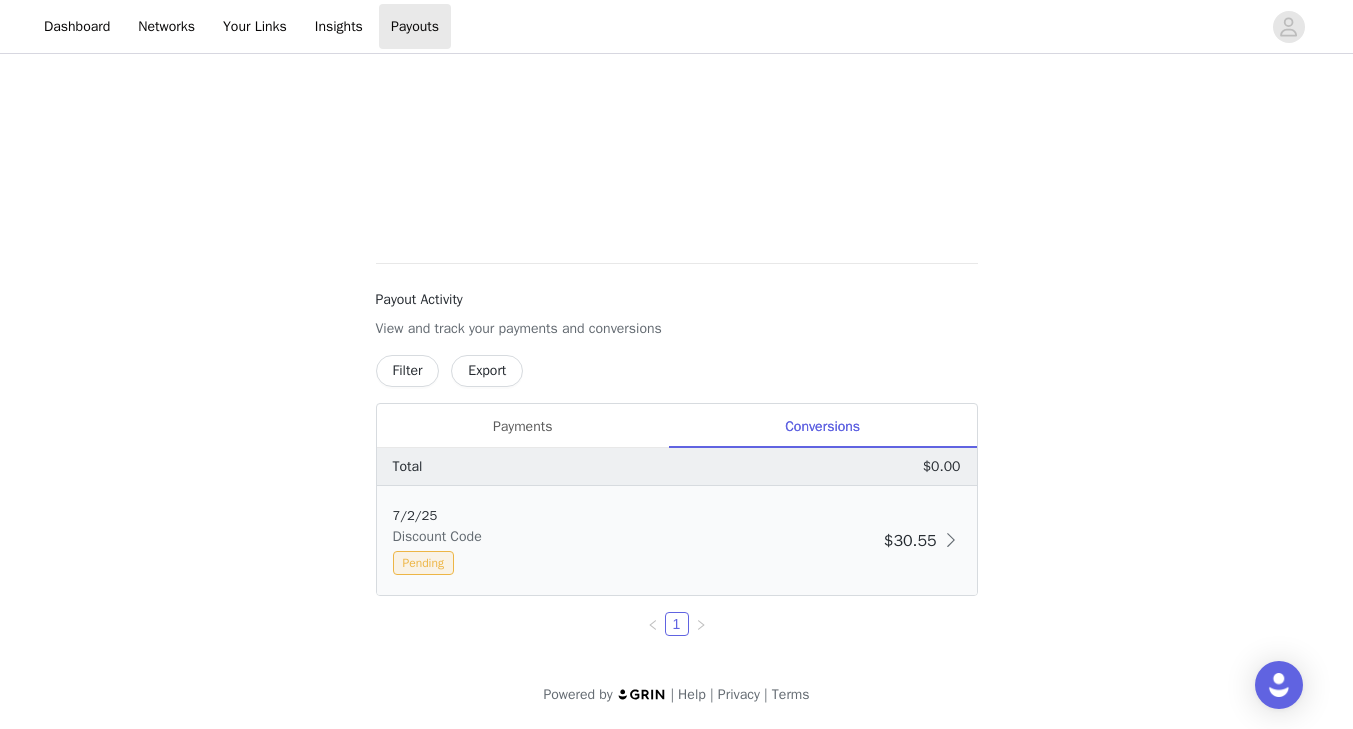 click on "$30.55" at bounding box center [910, 541] 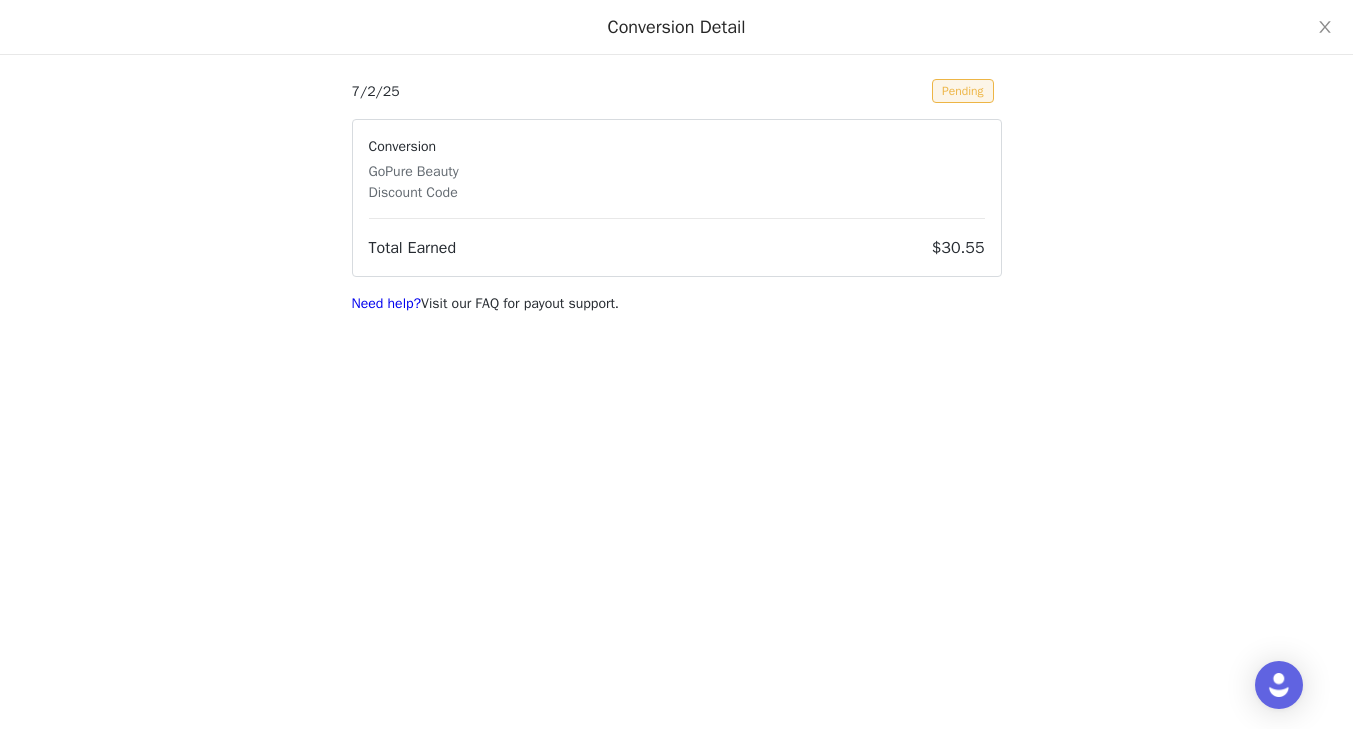 click on "Conversion   GoPure Beauty   Discount Code" at bounding box center (677, 169) 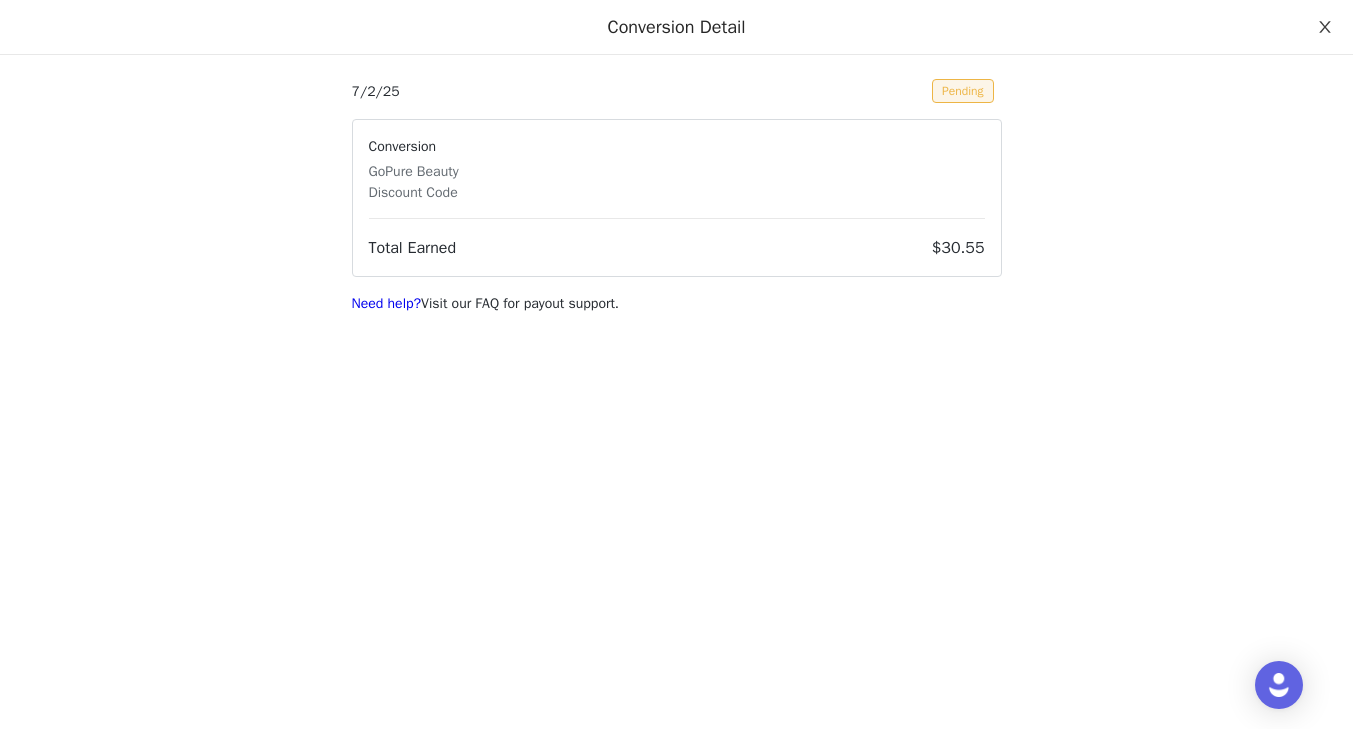 click 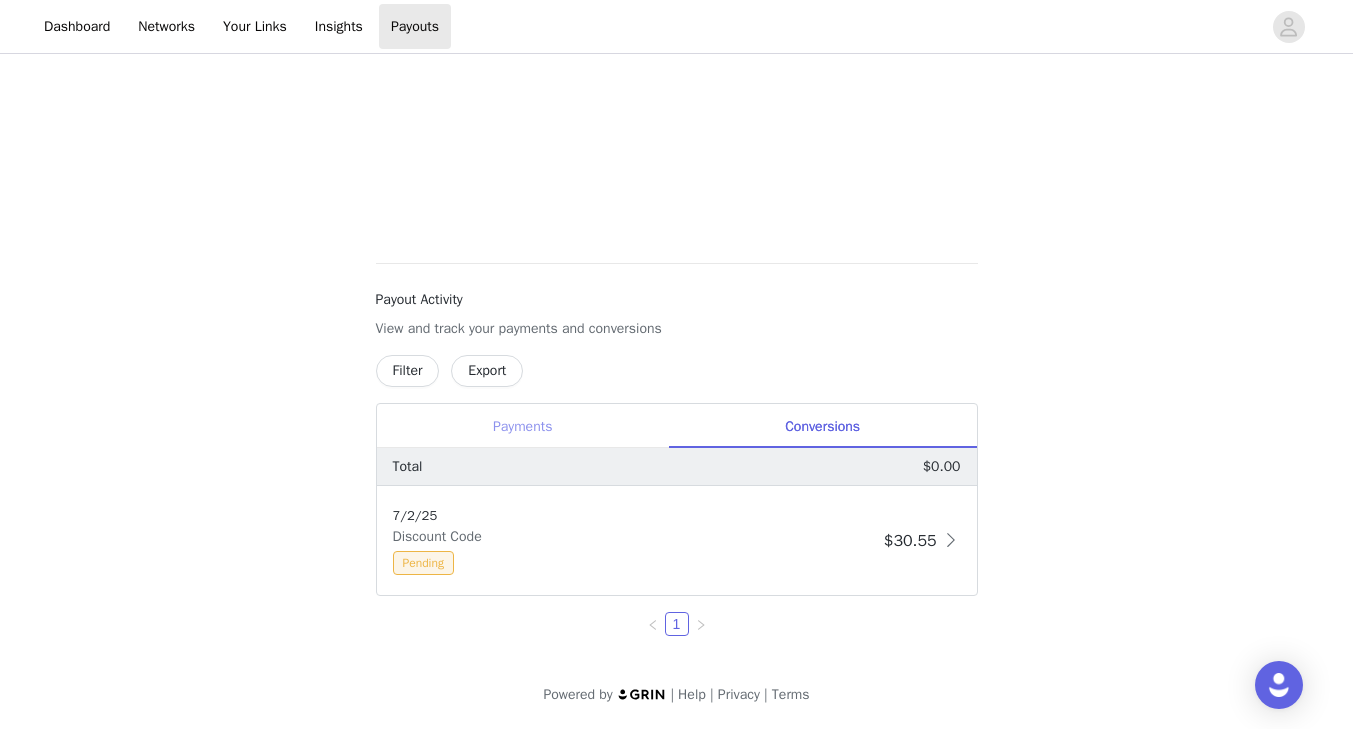 click on "Payments" at bounding box center (523, 426) 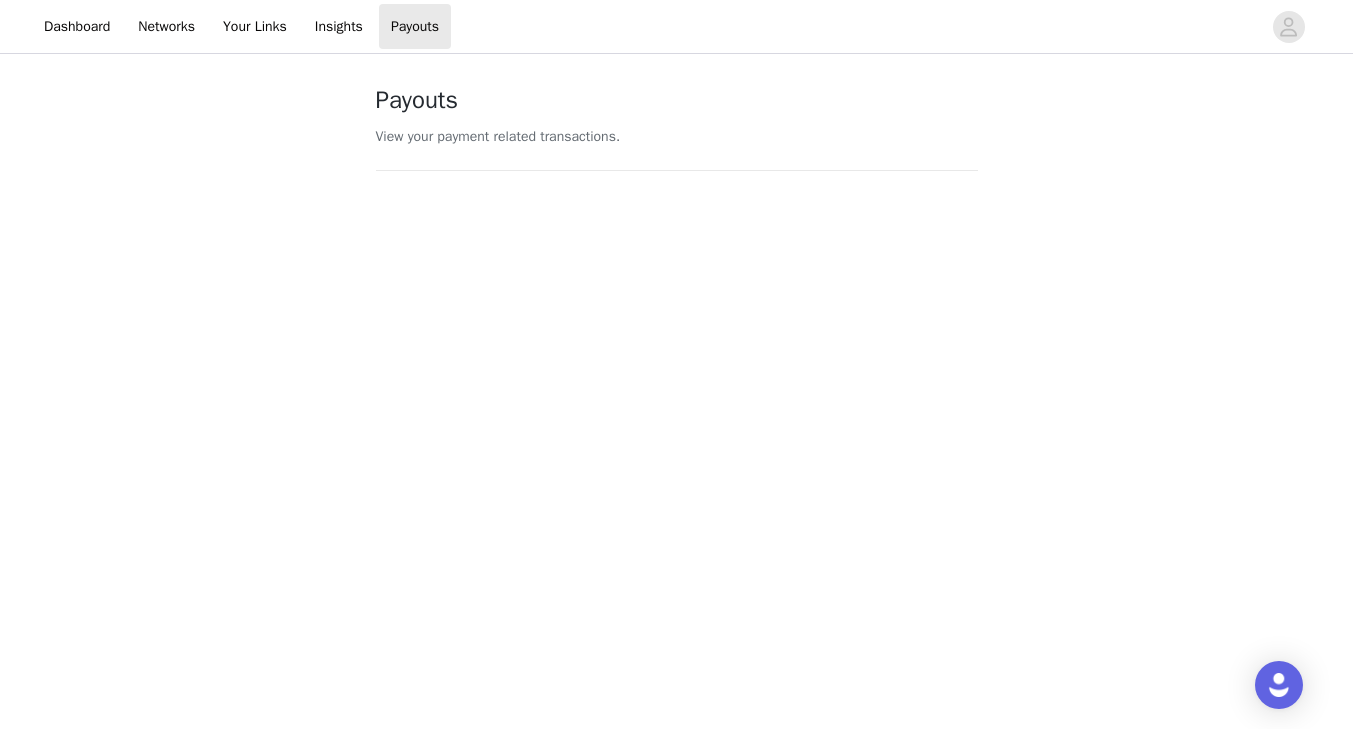 scroll, scrollTop: 0, scrollLeft: 0, axis: both 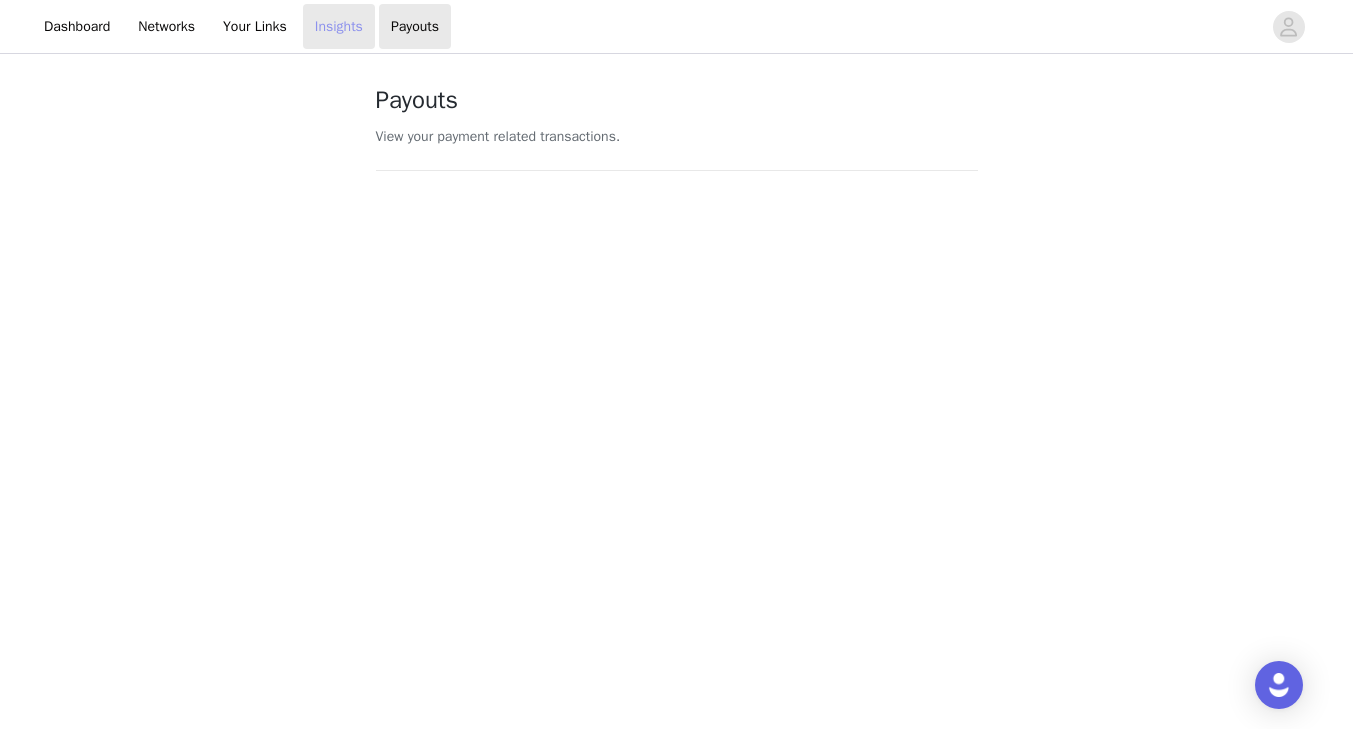 click on "Insights" at bounding box center [339, 26] 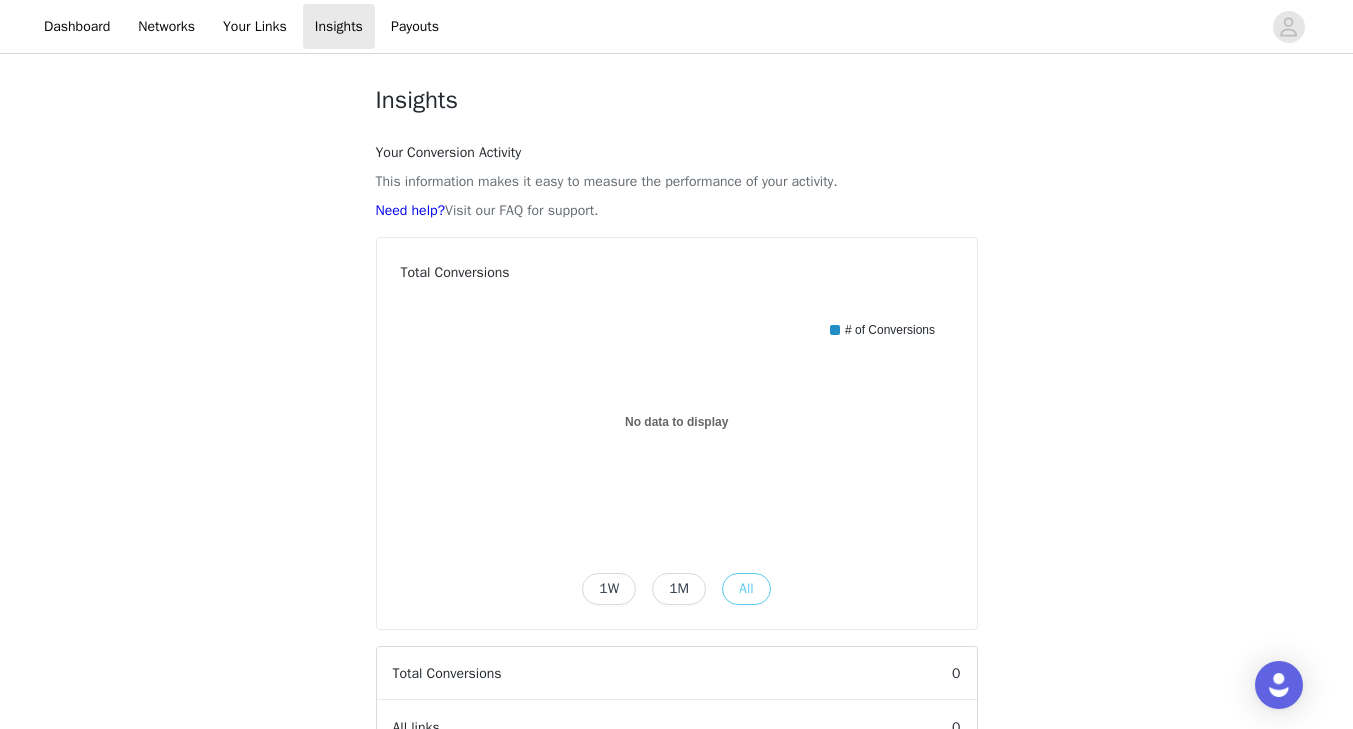 scroll, scrollTop: 0, scrollLeft: 0, axis: both 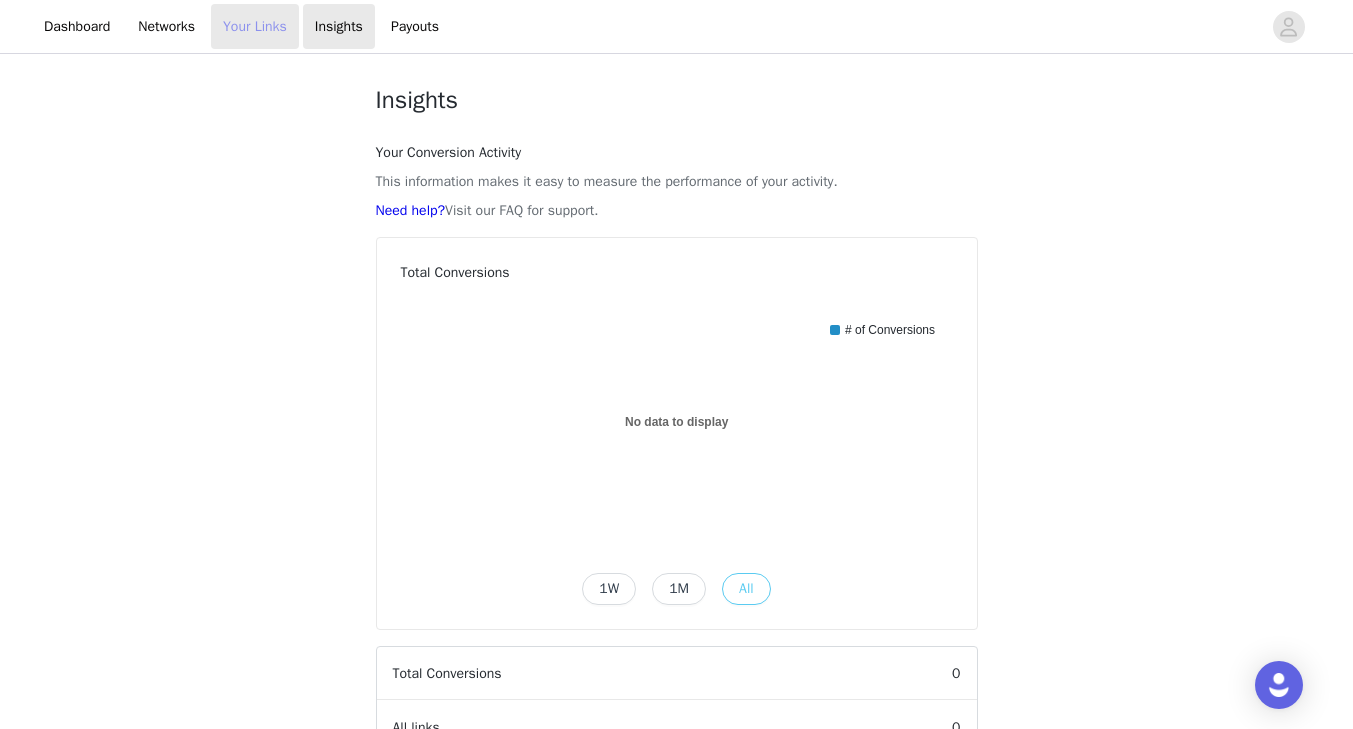 click on "Your Links" at bounding box center (255, 26) 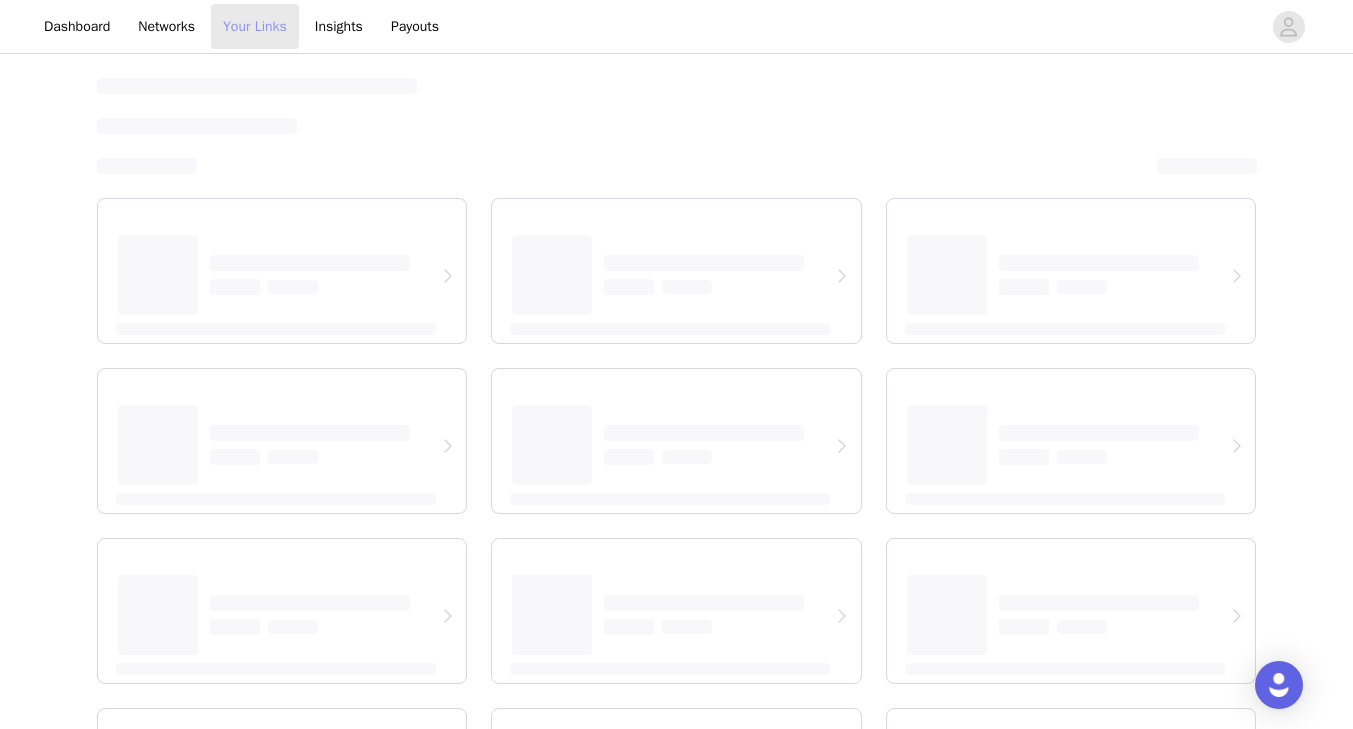 select on "12" 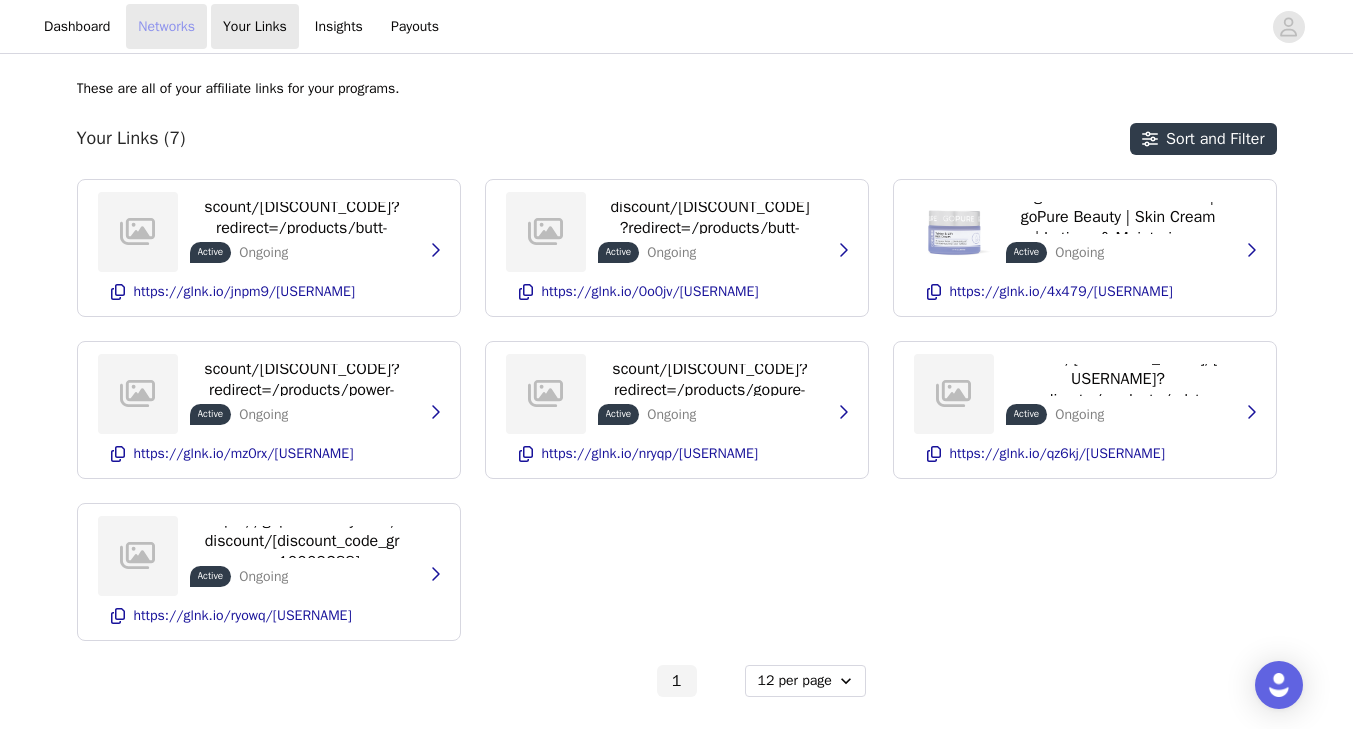 click on "Networks" at bounding box center (166, 26) 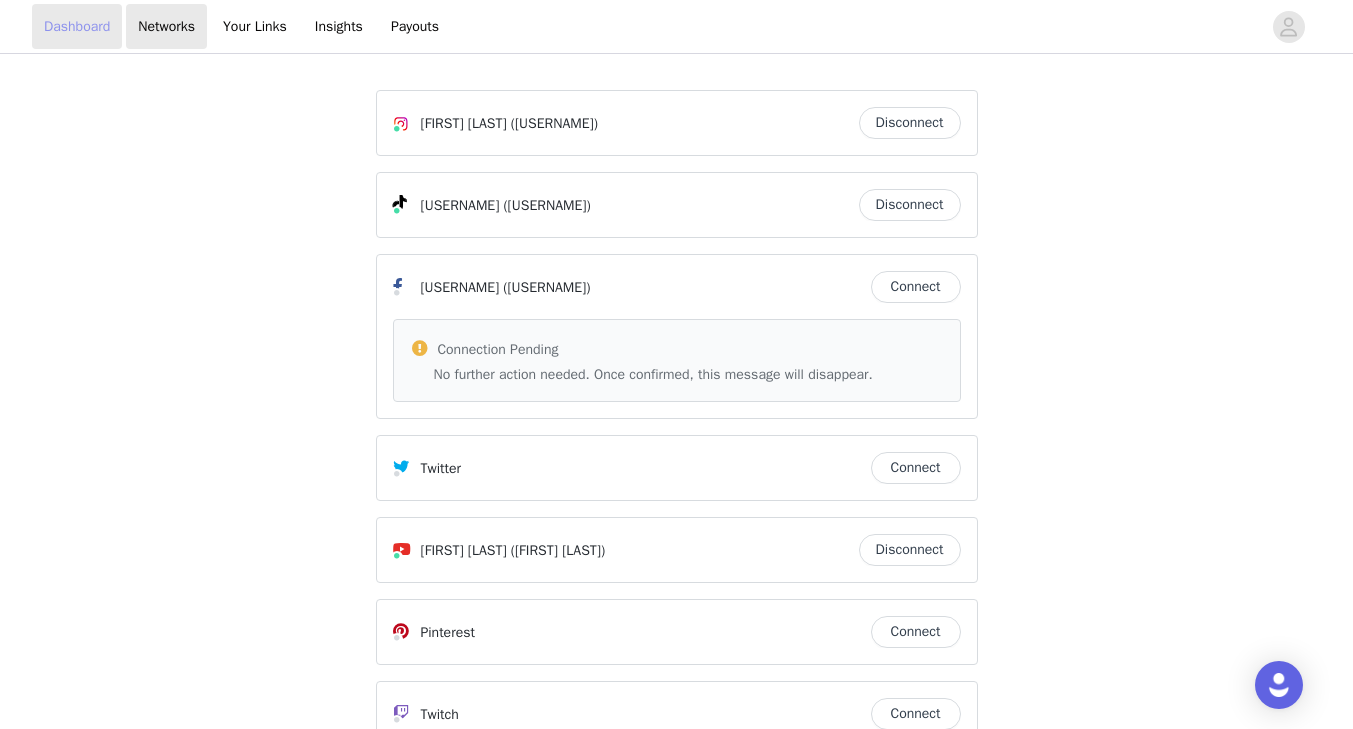 click on "Dashboard" at bounding box center [77, 26] 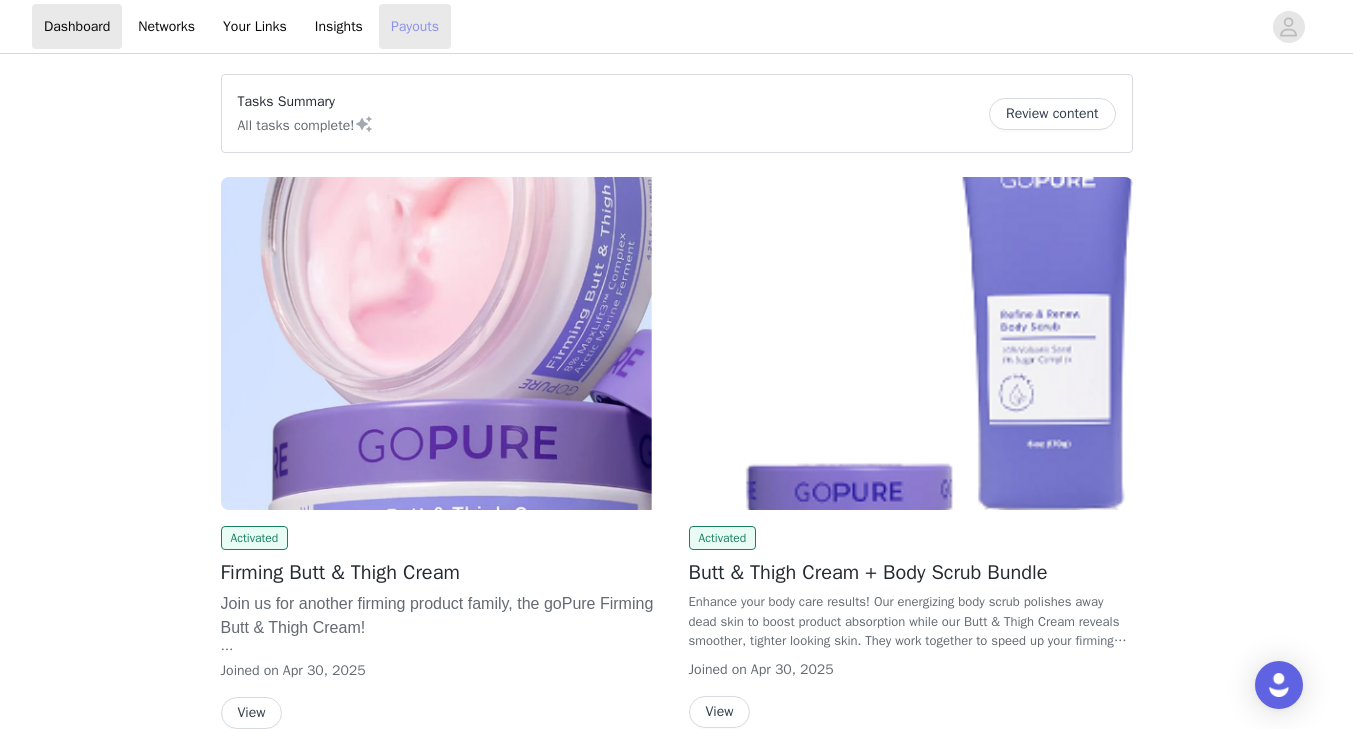 click on "Payouts" at bounding box center (415, 26) 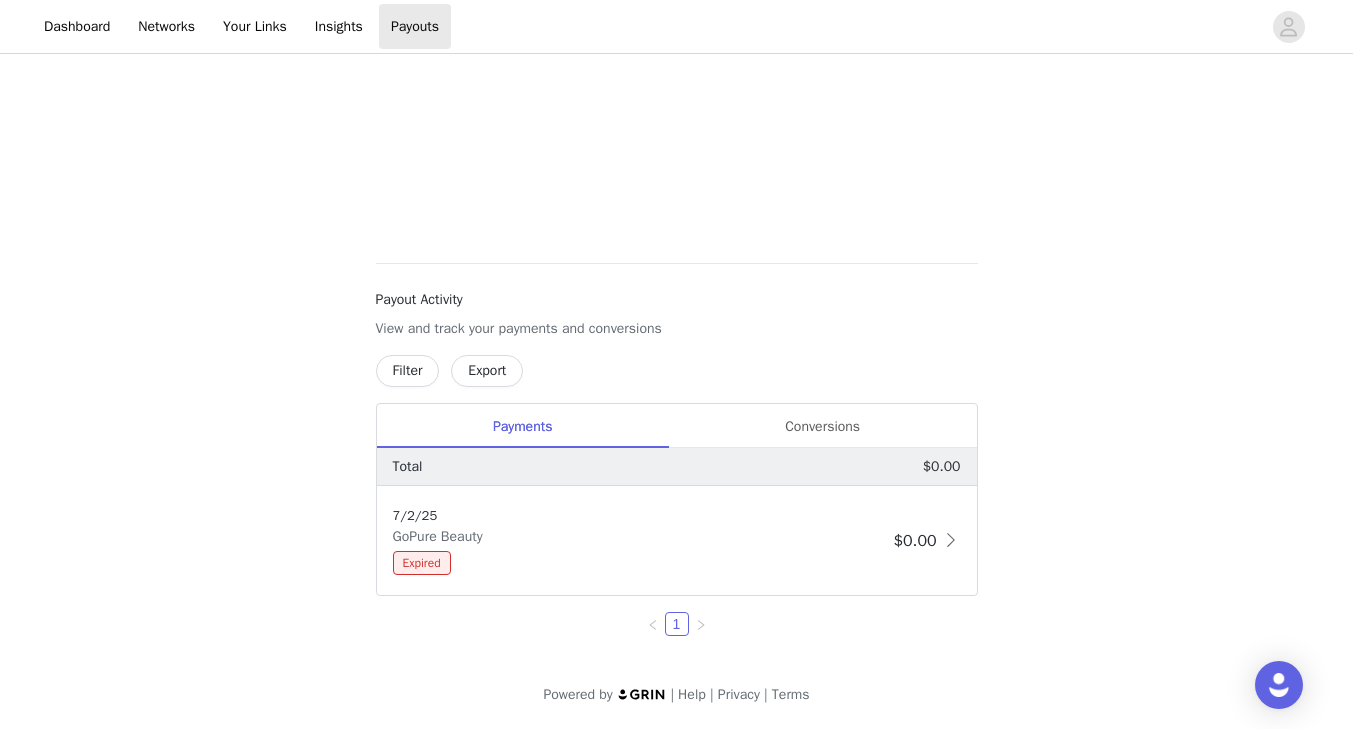 scroll, scrollTop: 581, scrollLeft: 0, axis: vertical 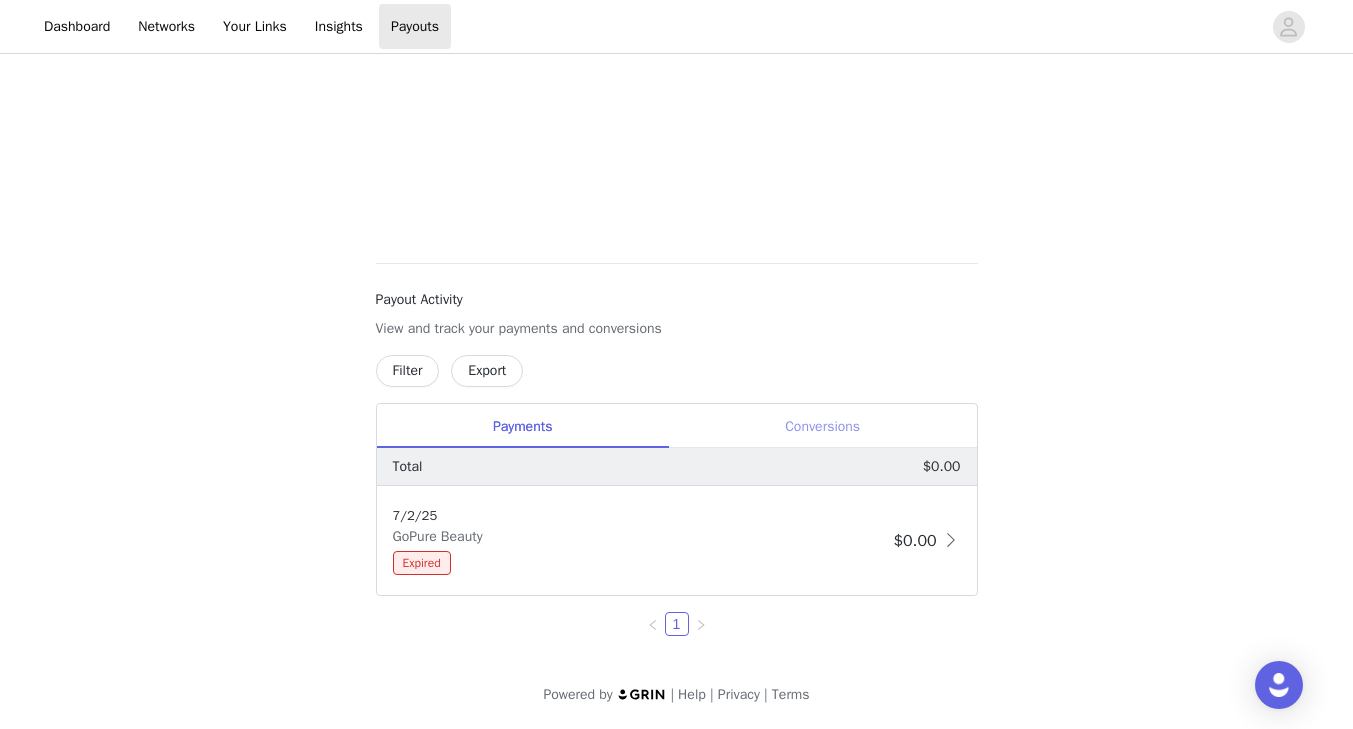 click on "Conversions" at bounding box center (823, 426) 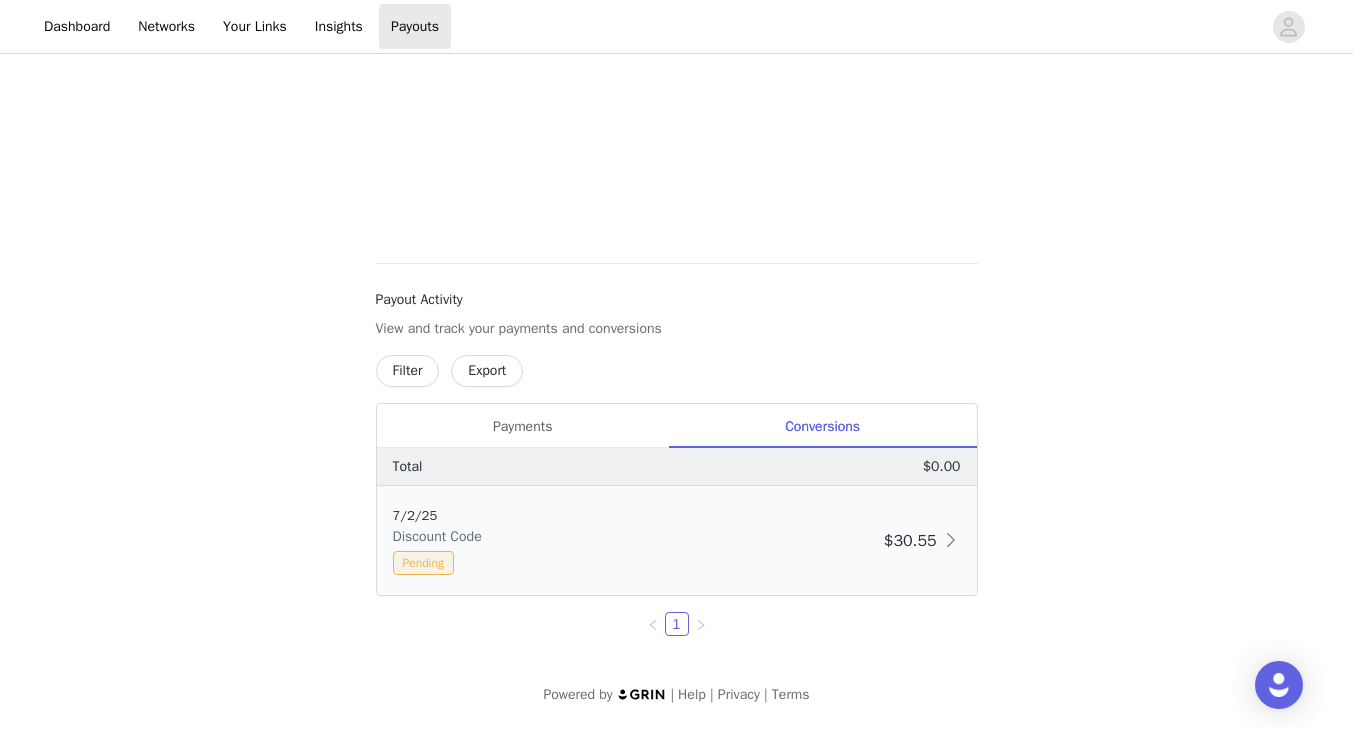click on "$30.55" at bounding box center [910, 541] 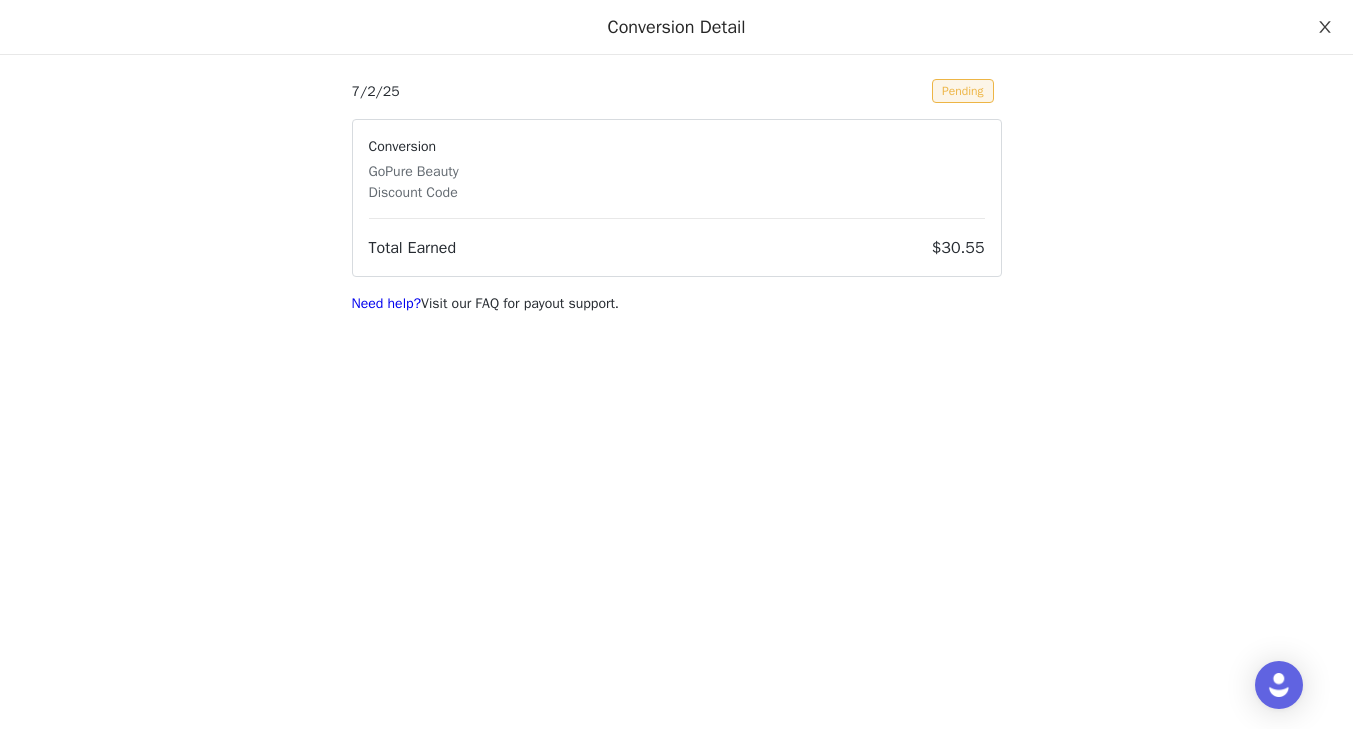 click 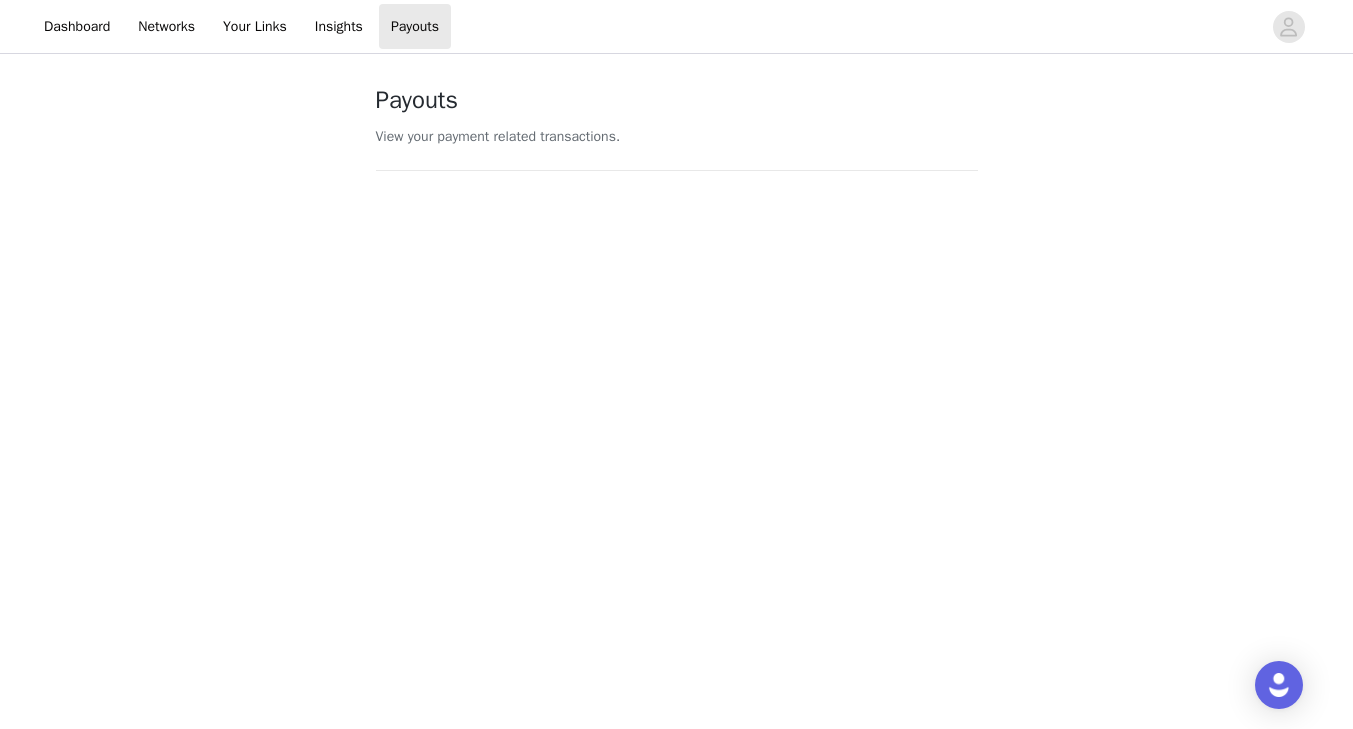 scroll, scrollTop: 0, scrollLeft: 0, axis: both 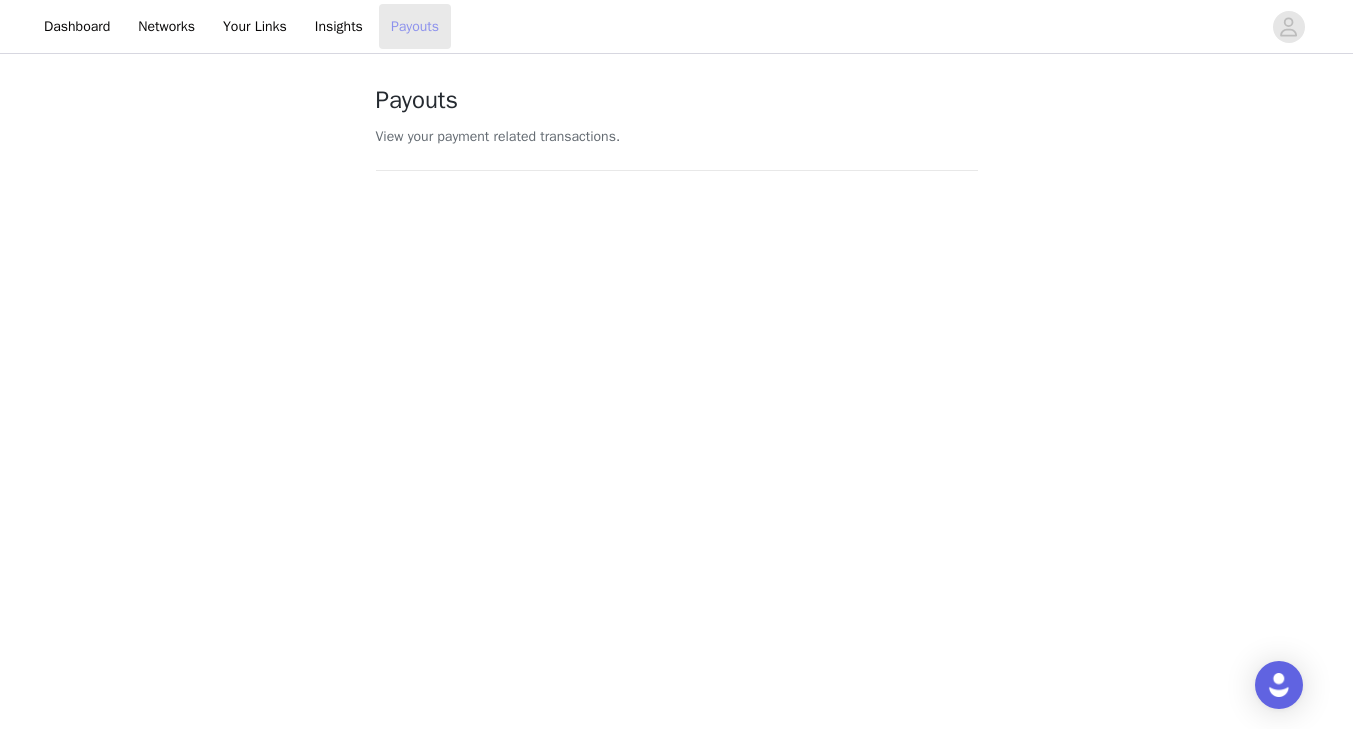 click on "Payouts" at bounding box center (415, 26) 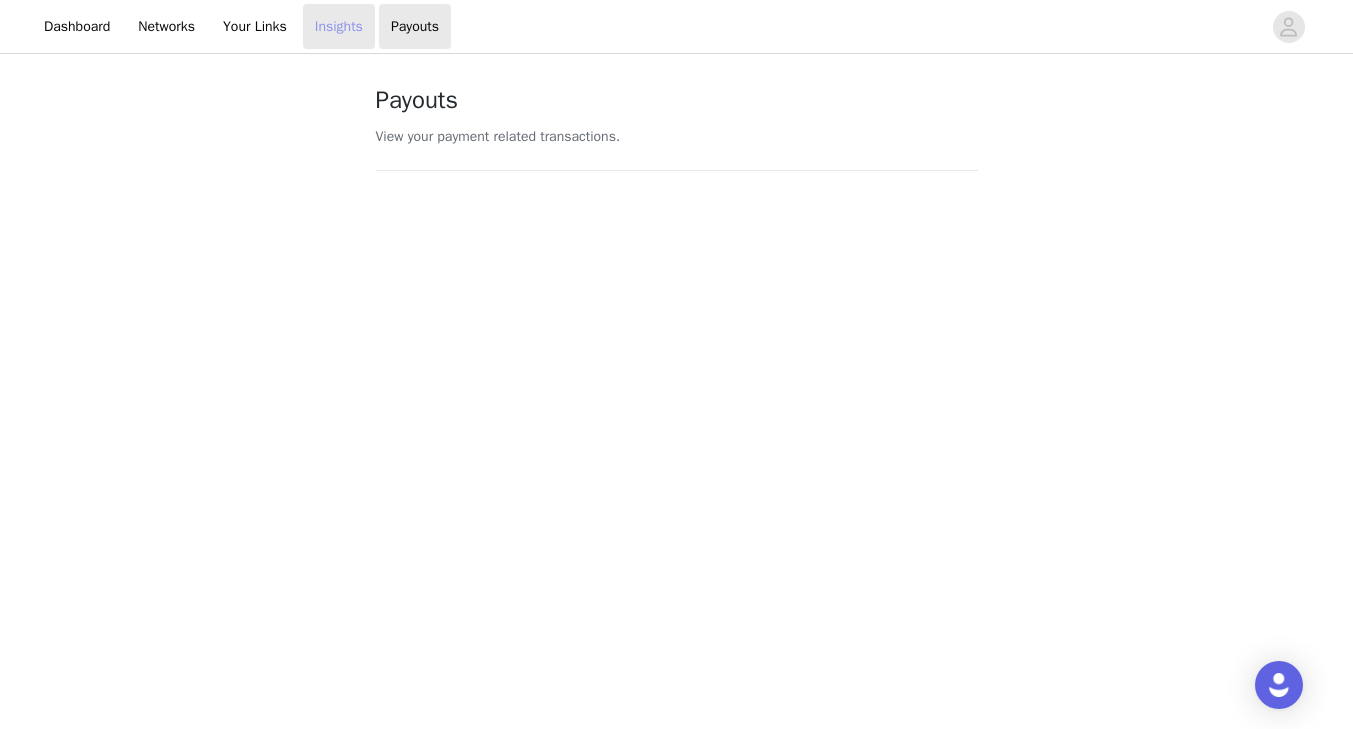 click on "Insights" at bounding box center [339, 26] 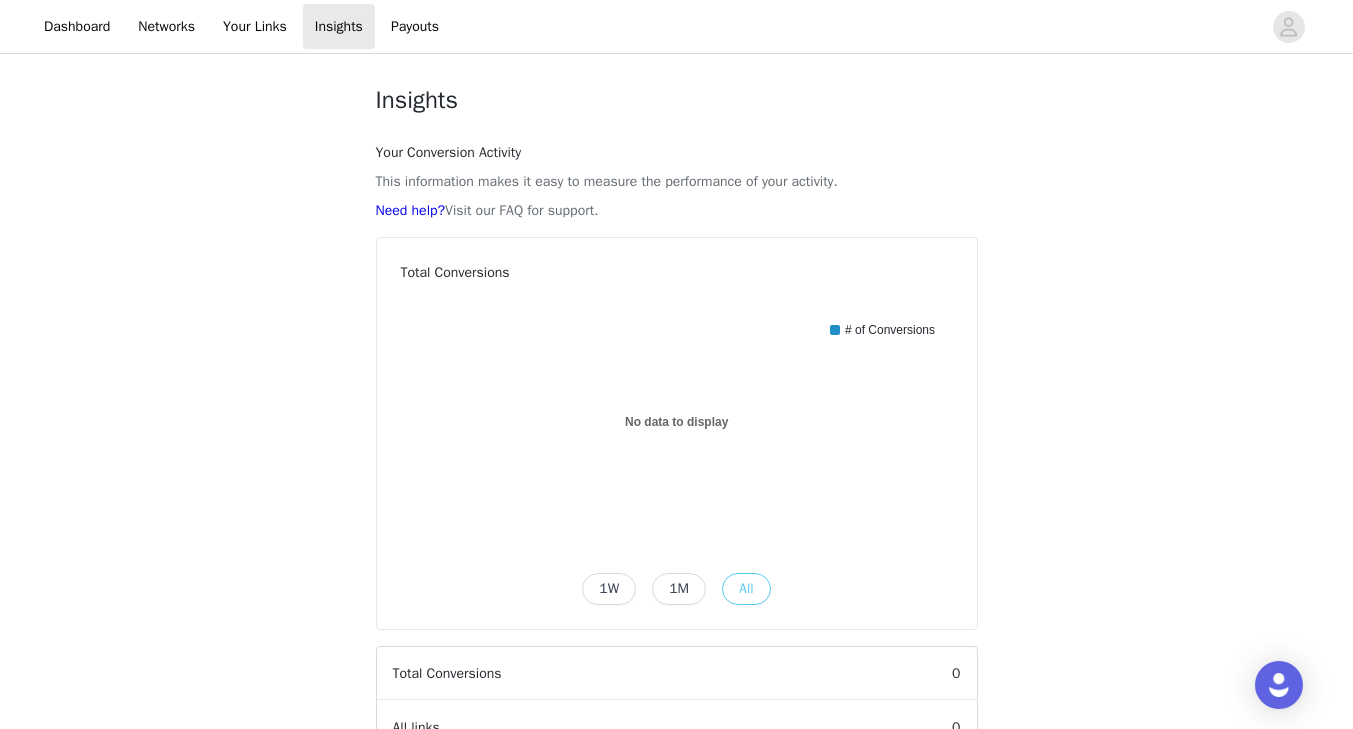 scroll, scrollTop: 0, scrollLeft: 0, axis: both 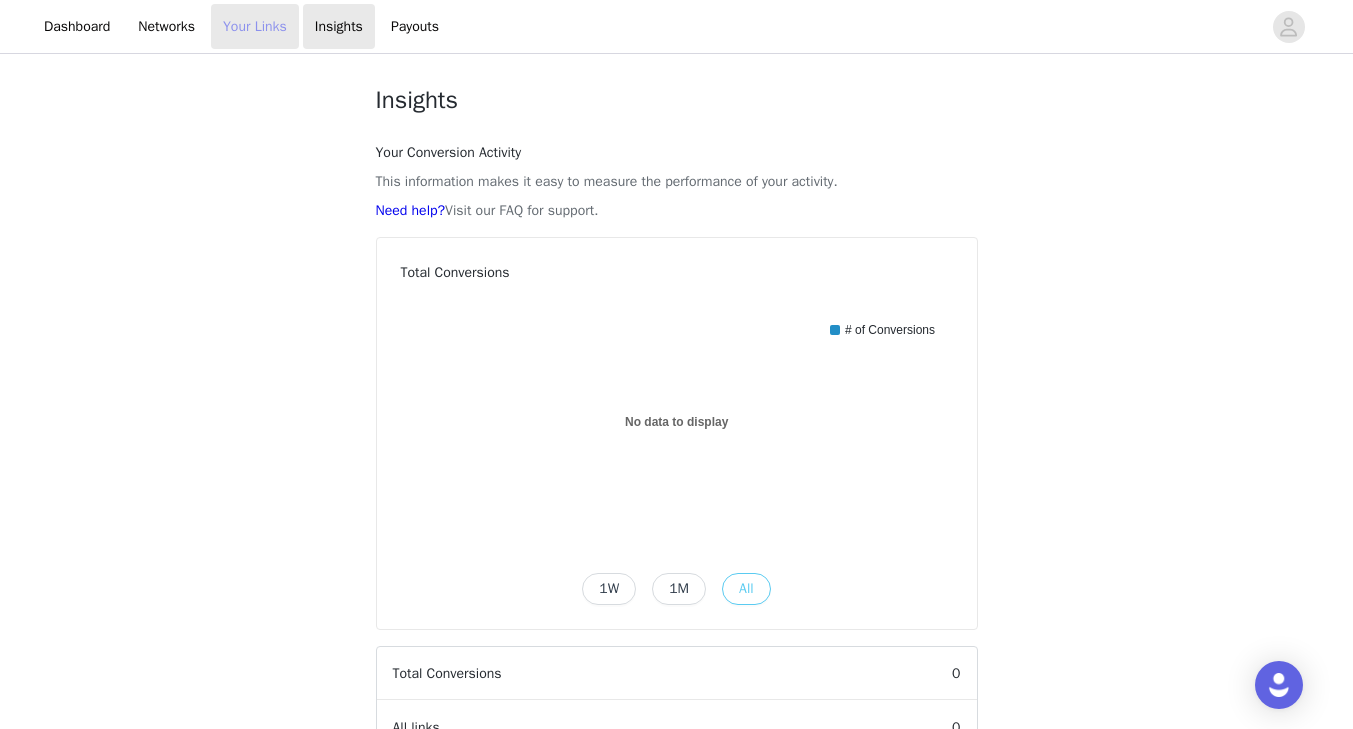 click on "Your Links" at bounding box center [255, 26] 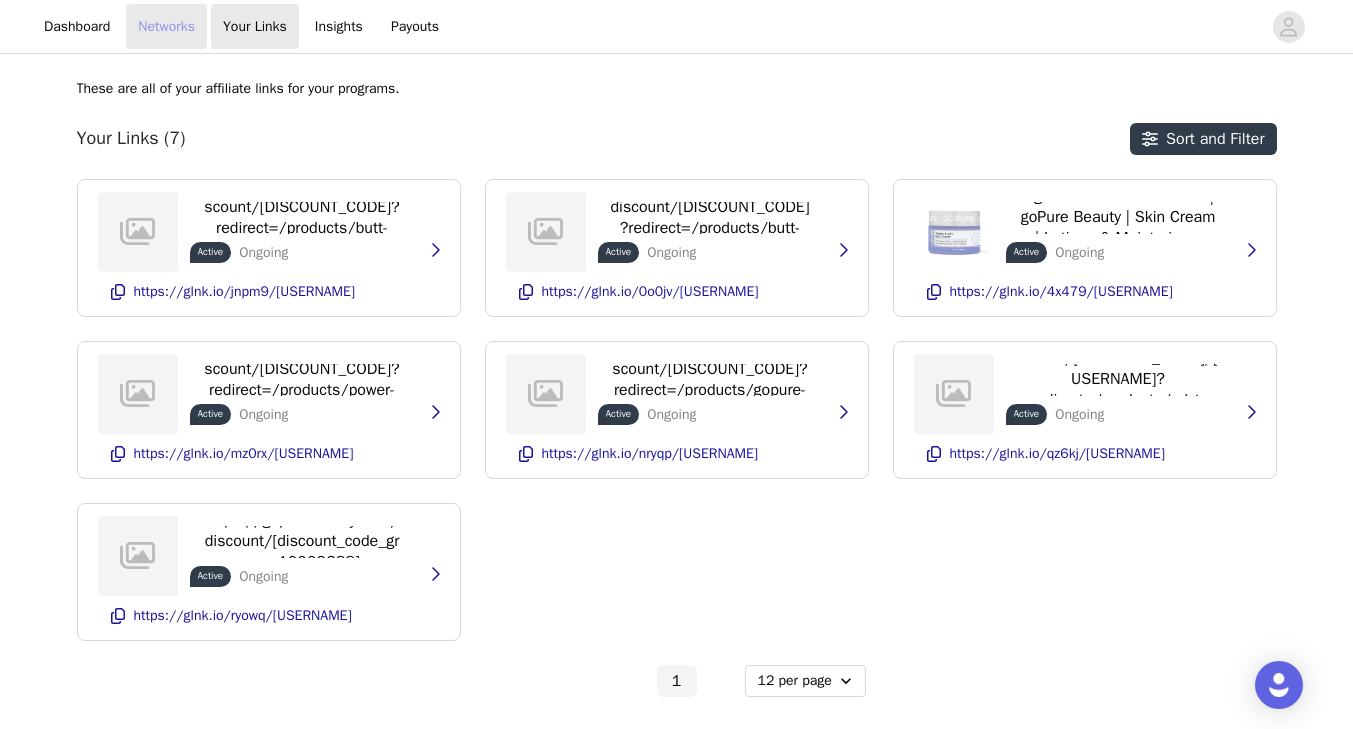 click on "Networks" at bounding box center (166, 26) 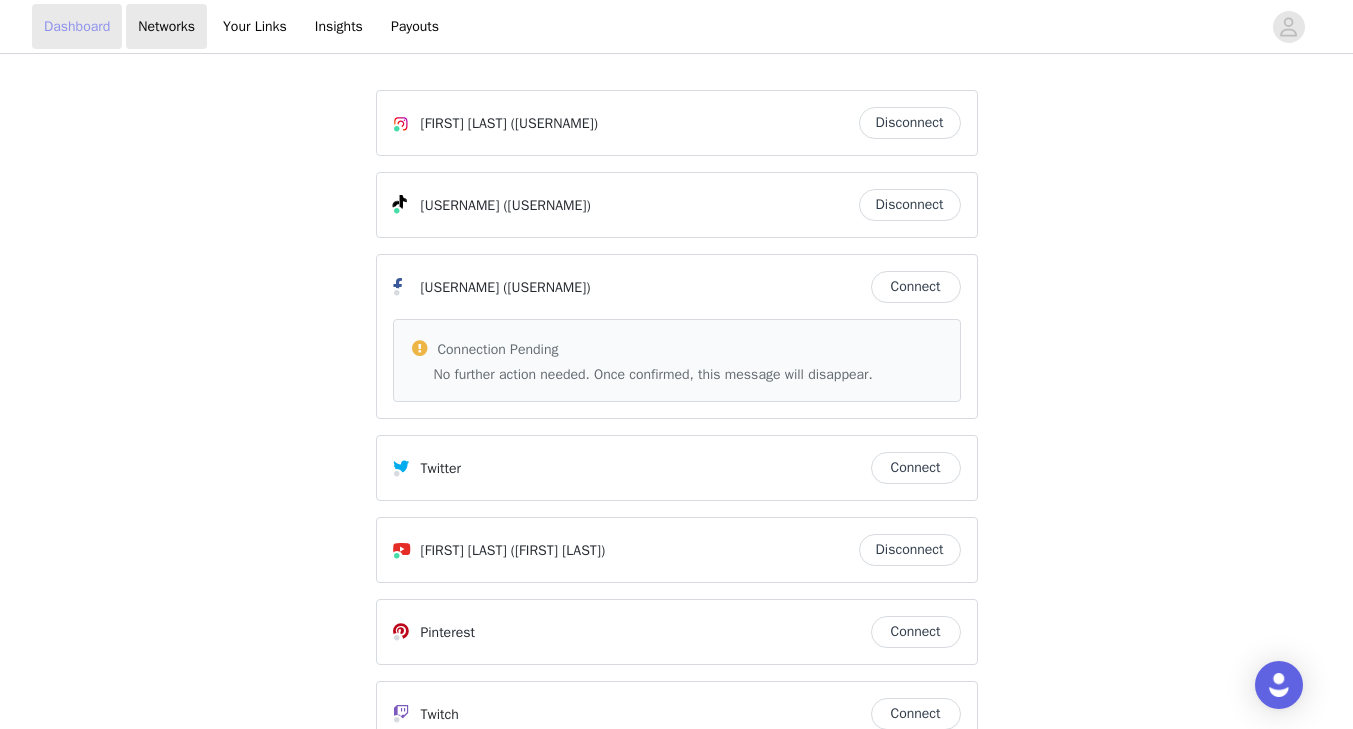 click on "Dashboard" at bounding box center (77, 26) 